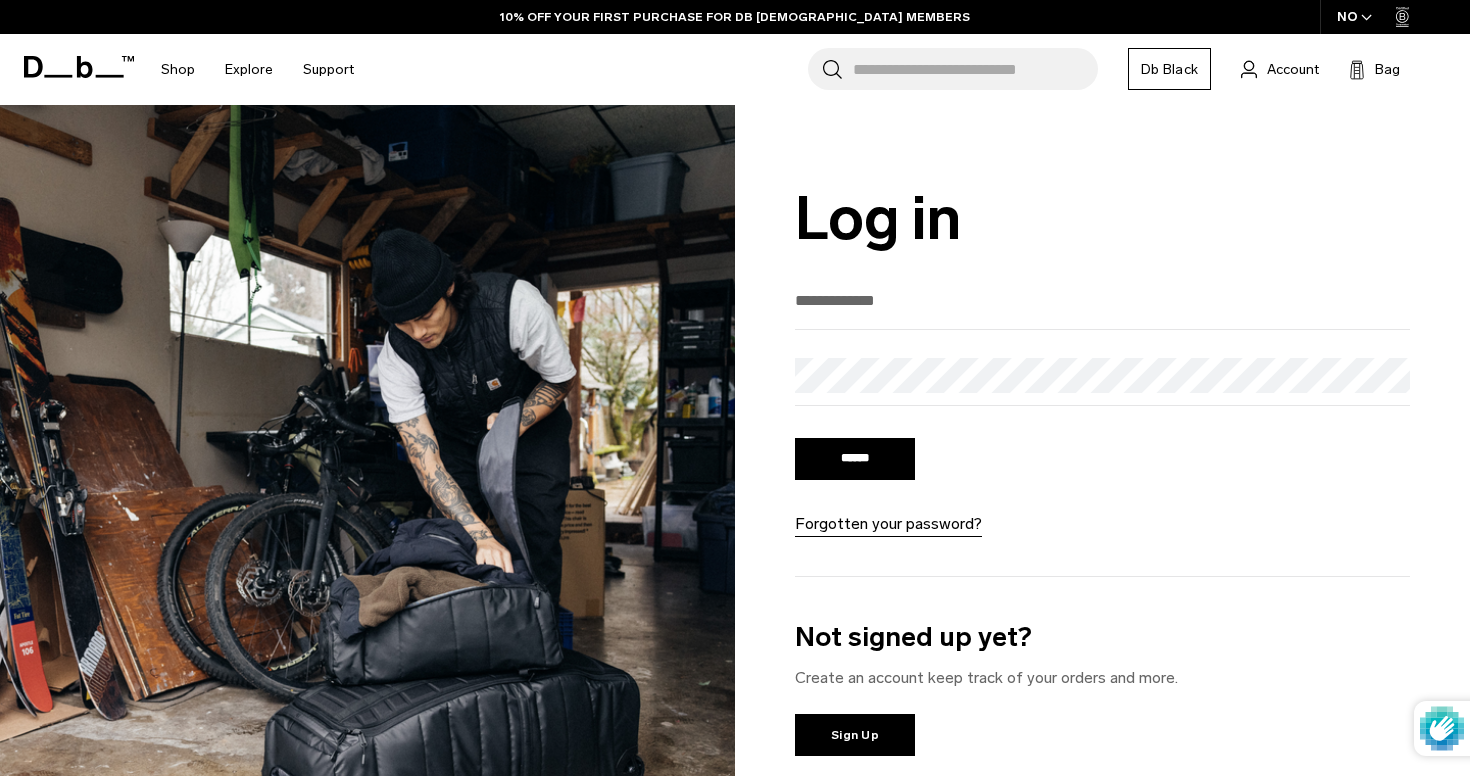 type on "**********" 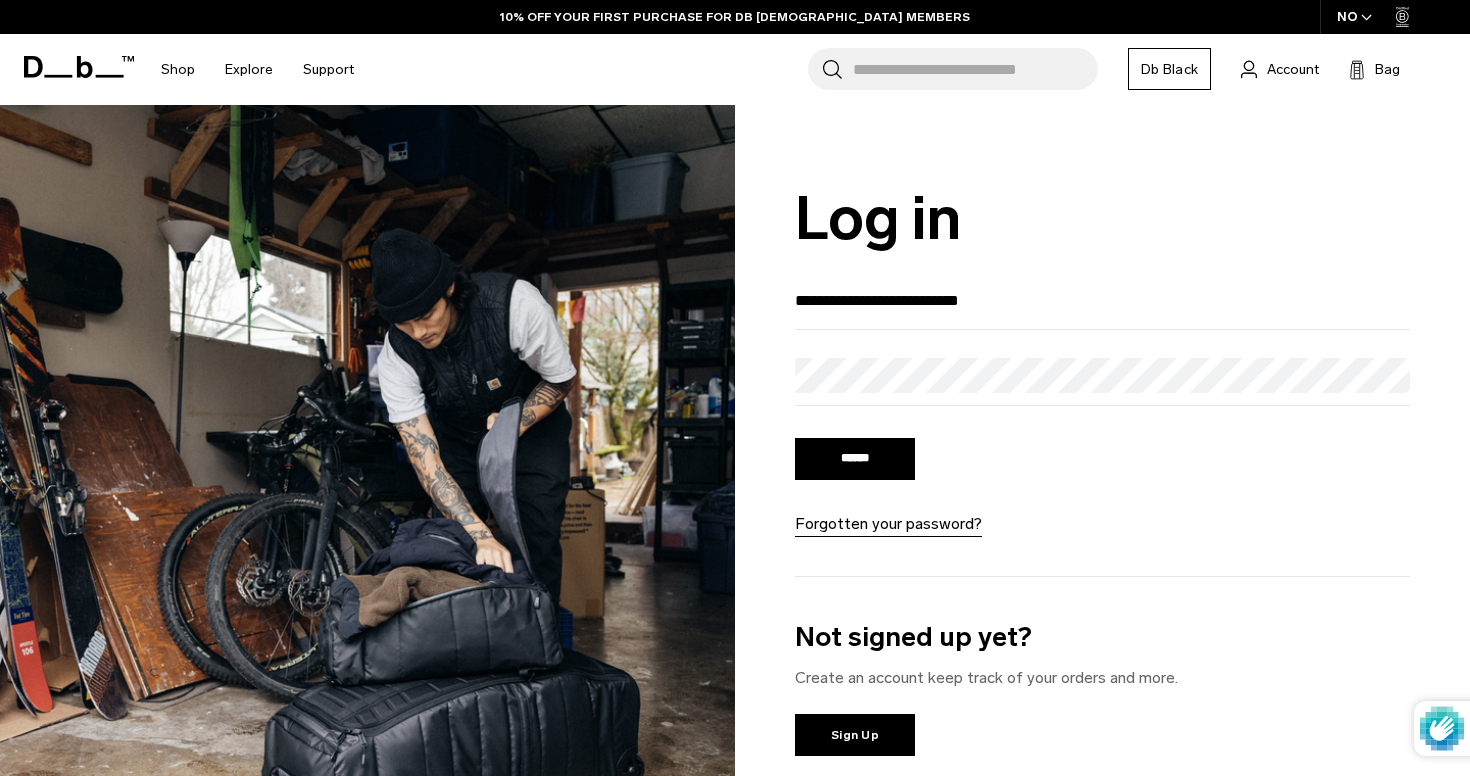 scroll, scrollTop: 0, scrollLeft: 0, axis: both 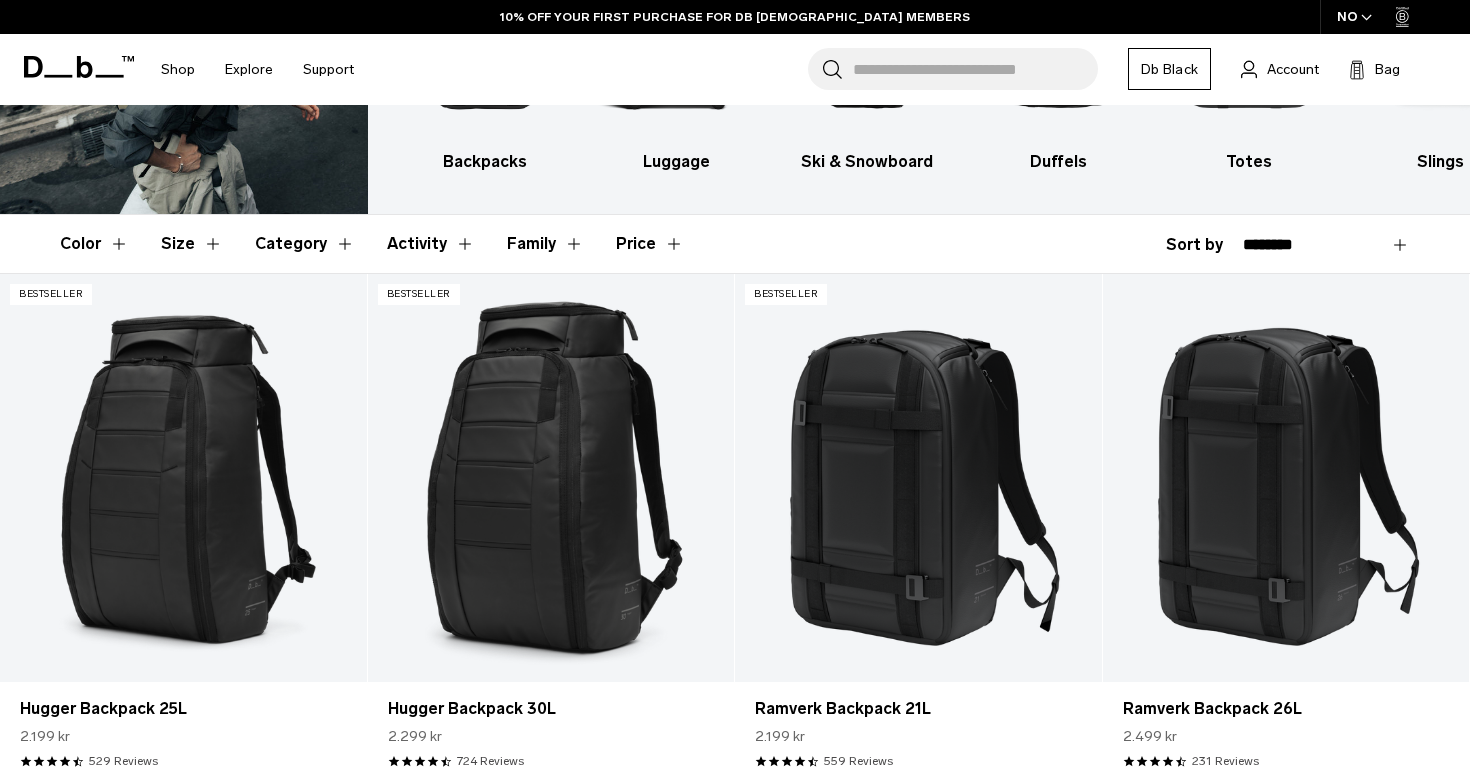 click at bounding box center [1366, 17] 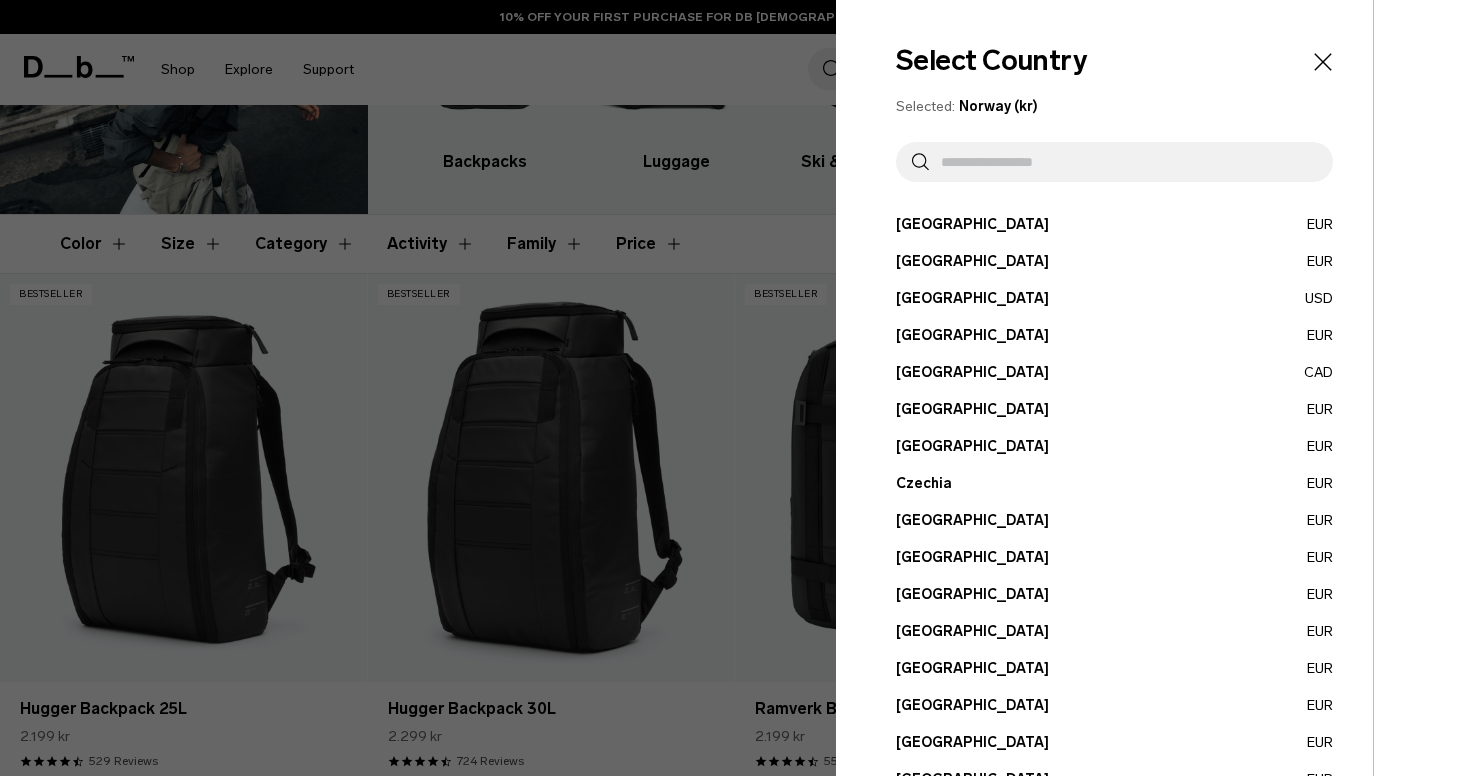 scroll, scrollTop: 0, scrollLeft: 0, axis: both 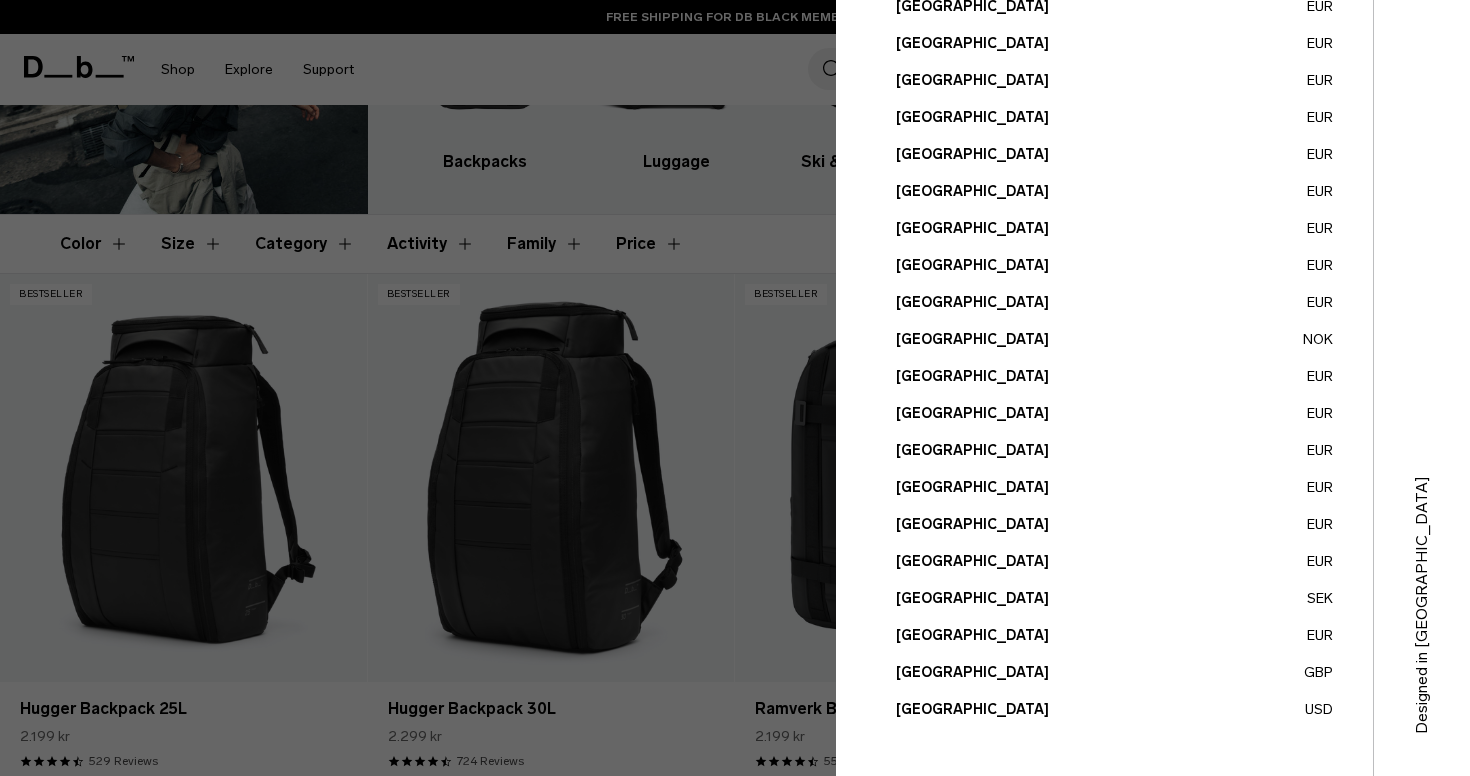 click on "United States
USD" at bounding box center (1114, 709) 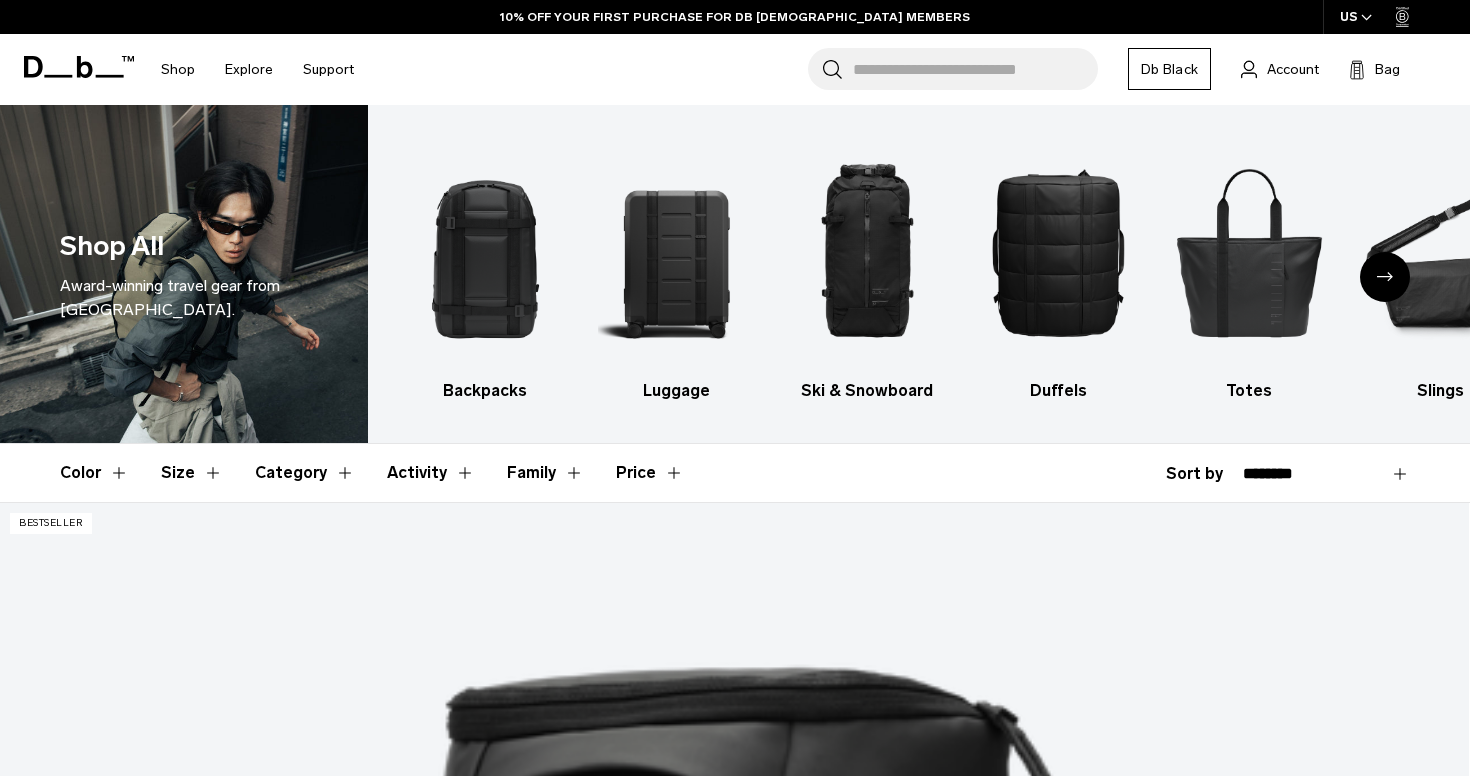 scroll, scrollTop: 0, scrollLeft: 0, axis: both 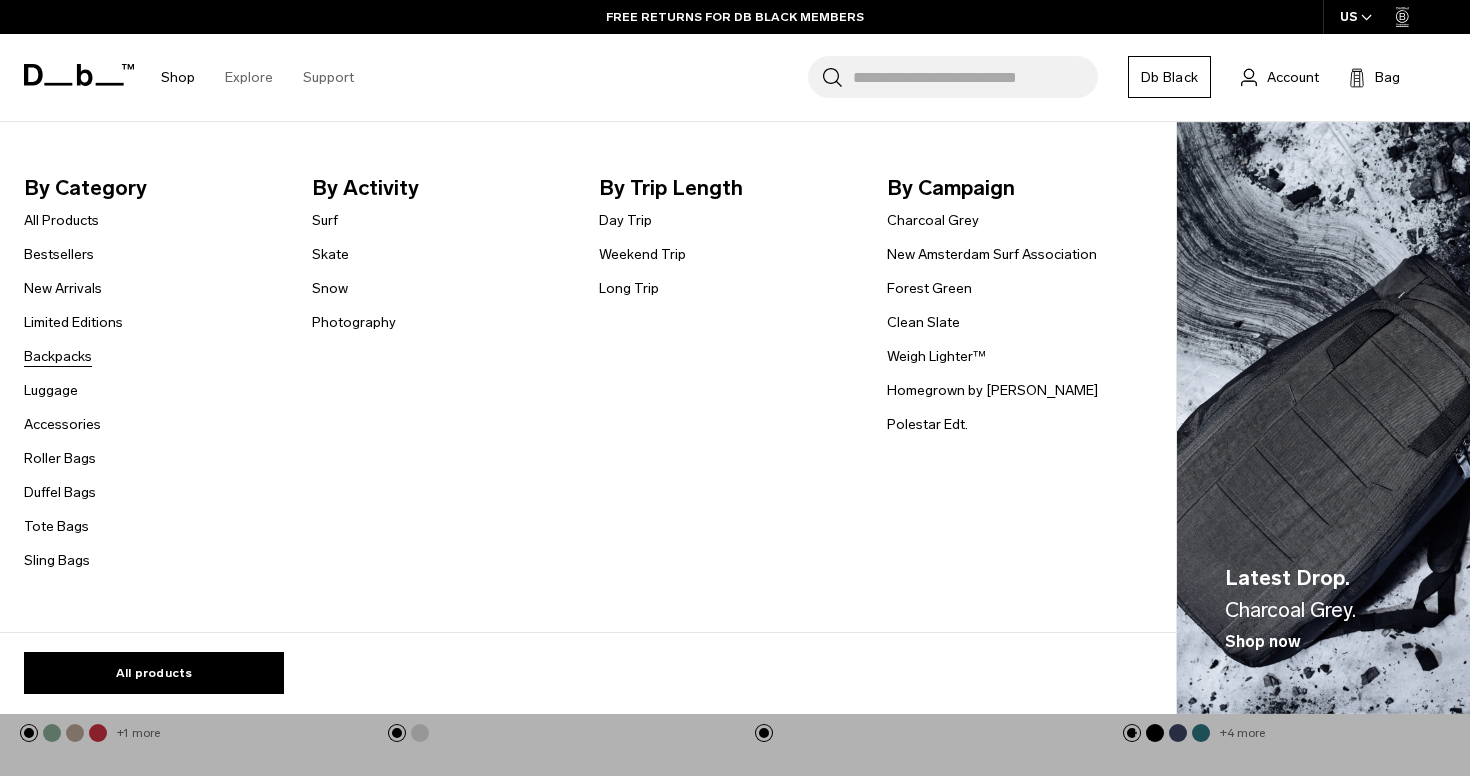 click on "Backpacks" at bounding box center [58, 356] 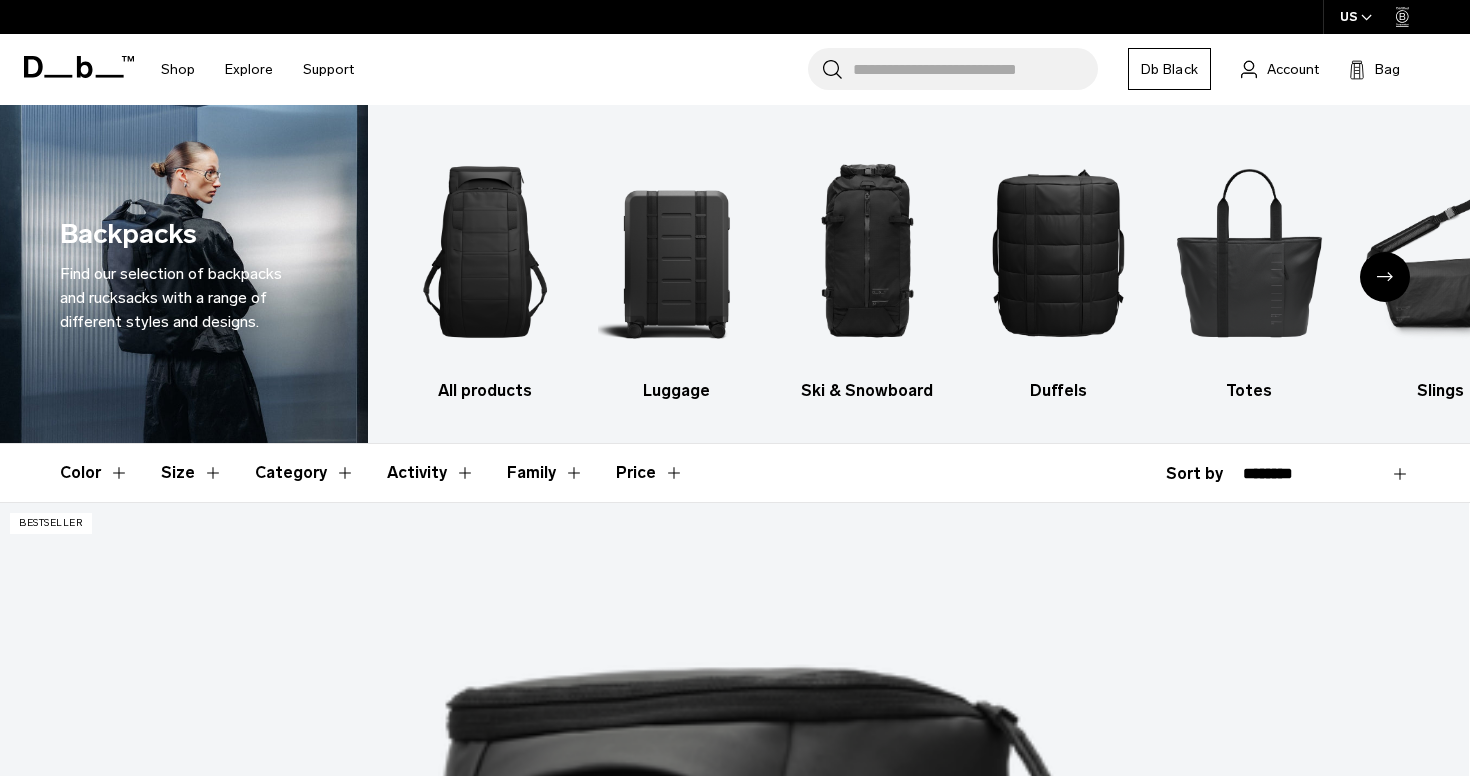 scroll, scrollTop: 408, scrollLeft: 0, axis: vertical 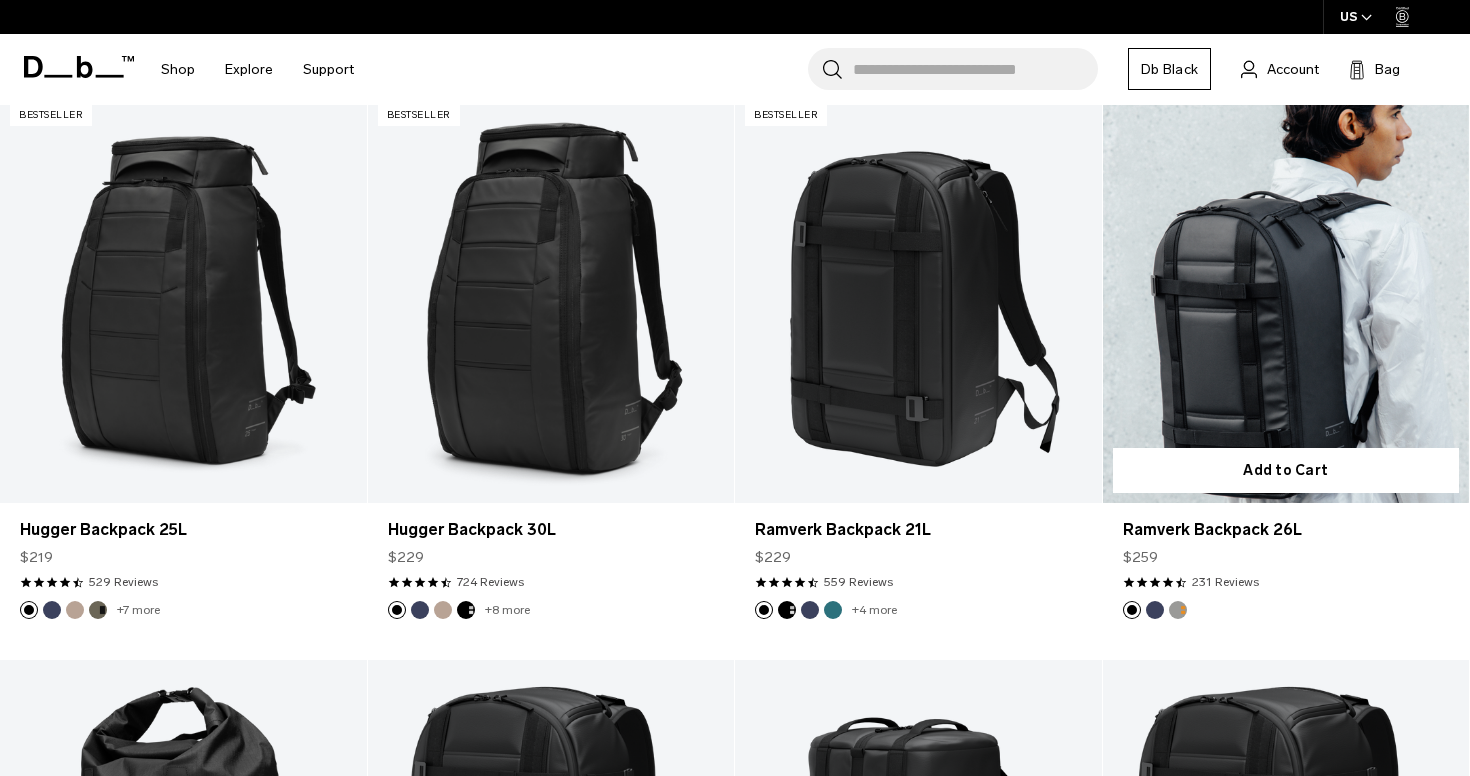 click at bounding box center [1178, 610] 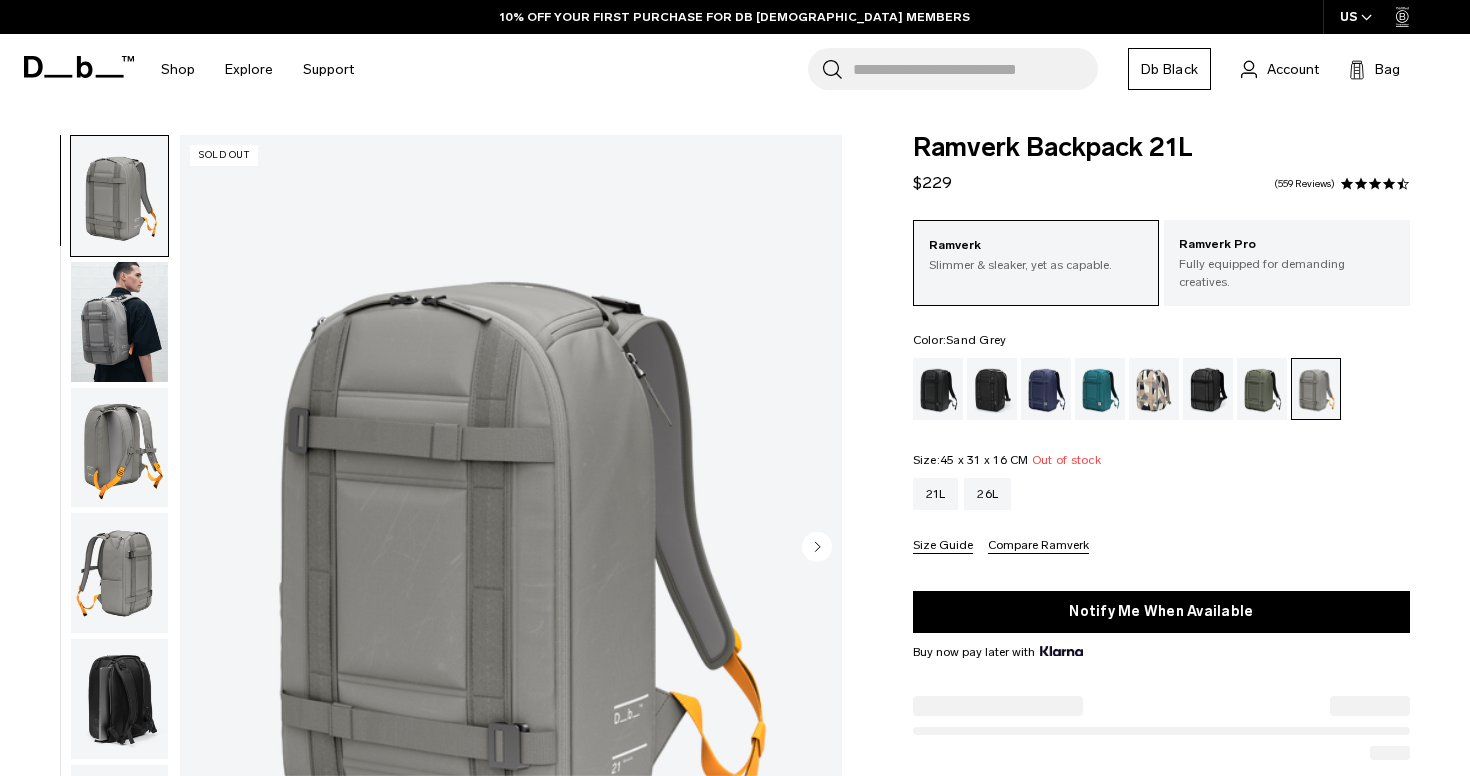 scroll, scrollTop: 35, scrollLeft: 0, axis: vertical 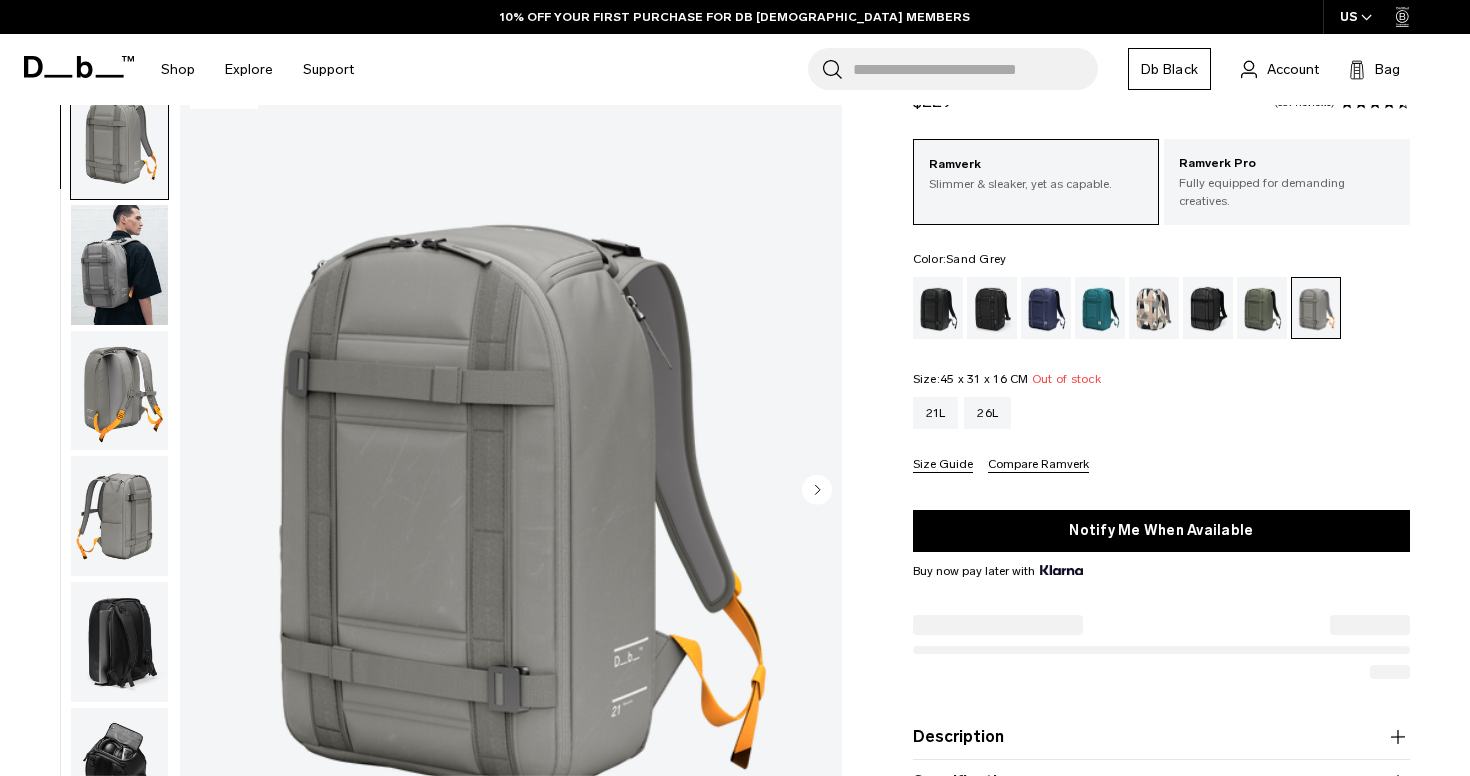 click at bounding box center [119, 642] 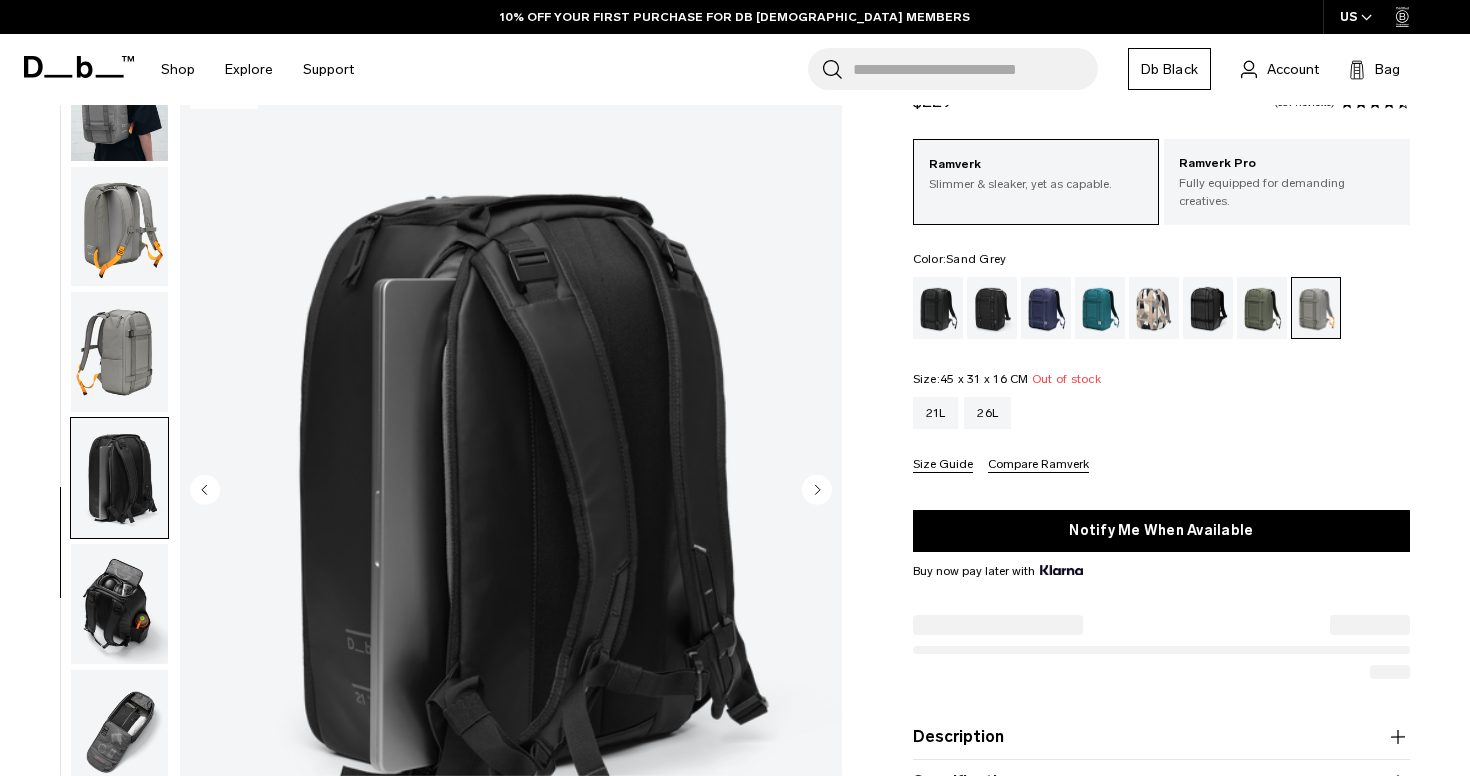 scroll, scrollTop: 187, scrollLeft: 0, axis: vertical 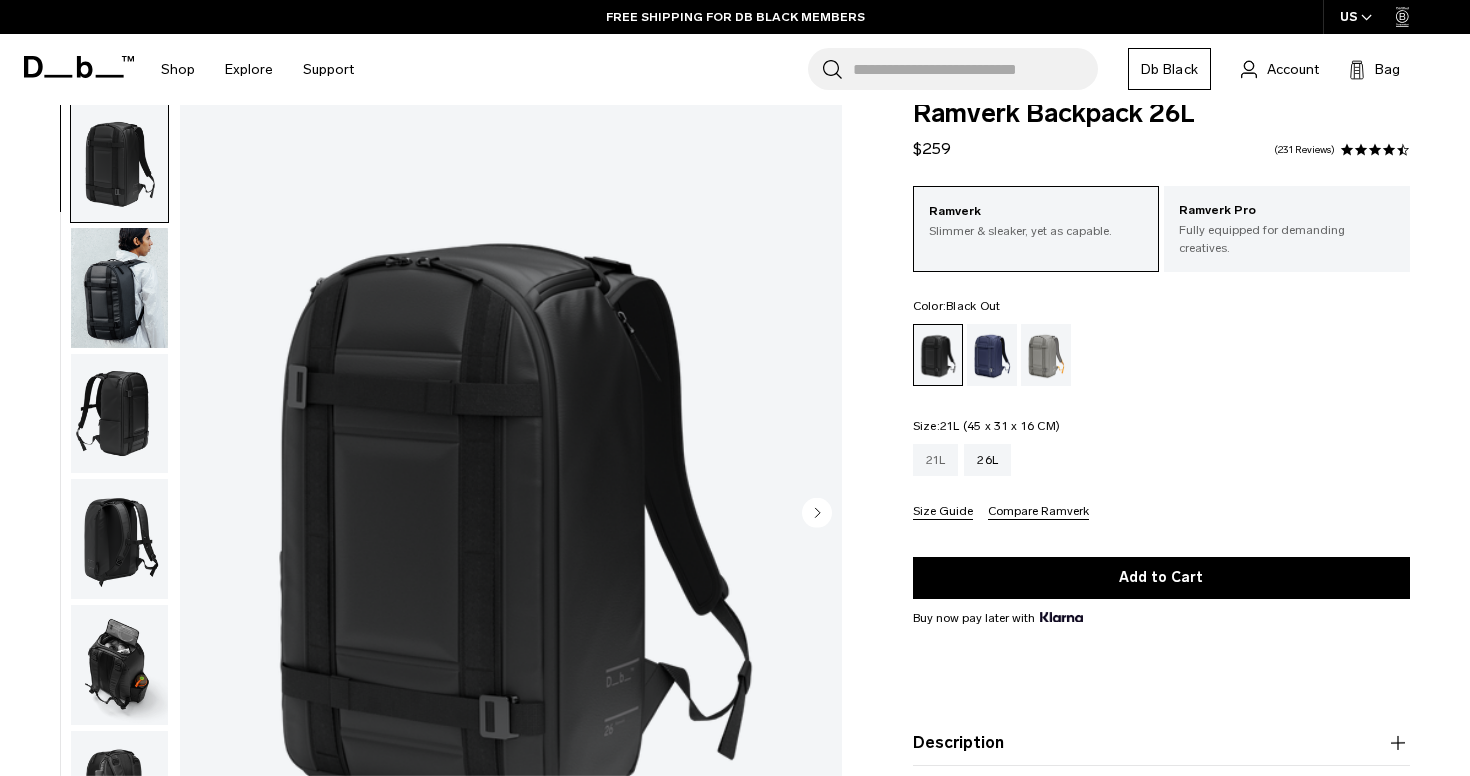 click on "21L" at bounding box center (936, 460) 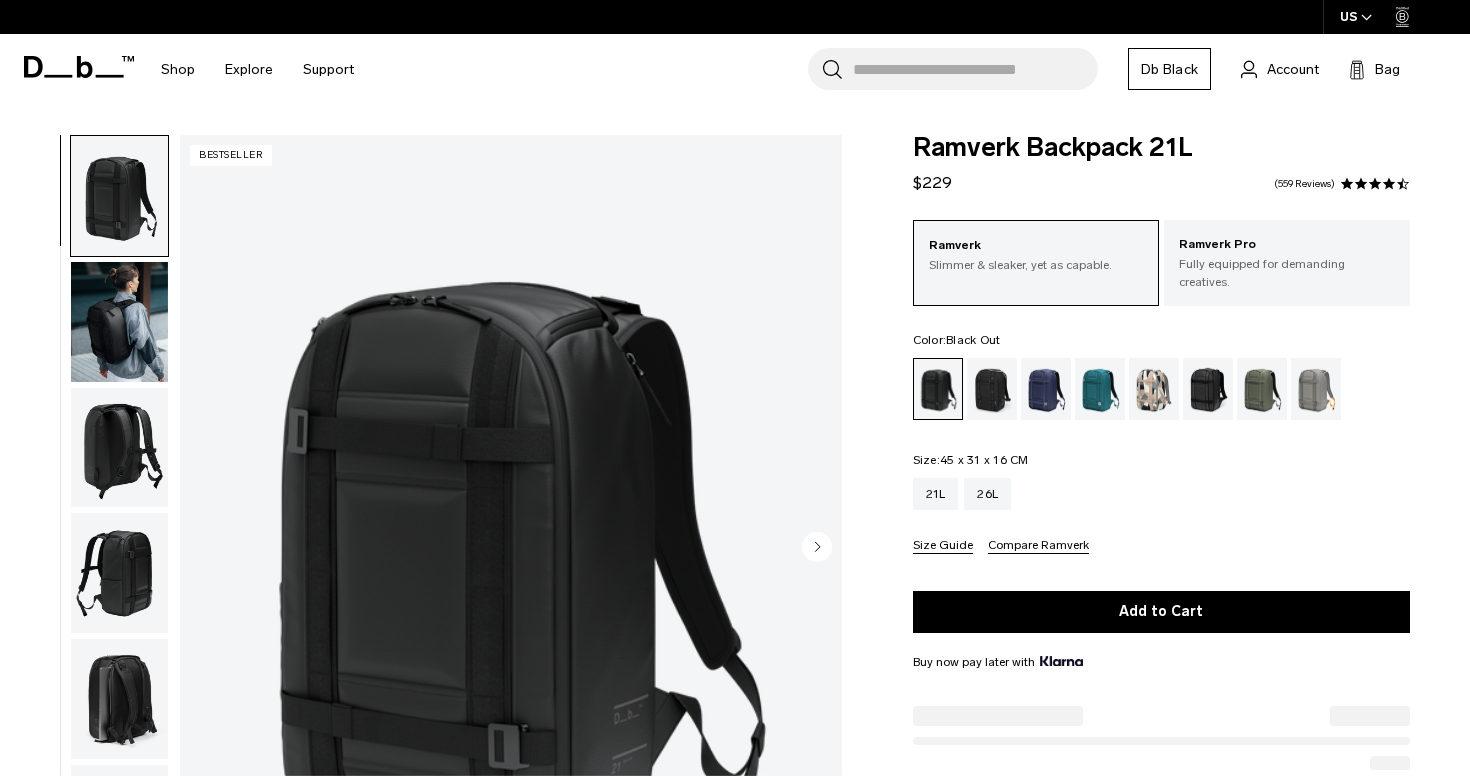 scroll, scrollTop: 0, scrollLeft: 0, axis: both 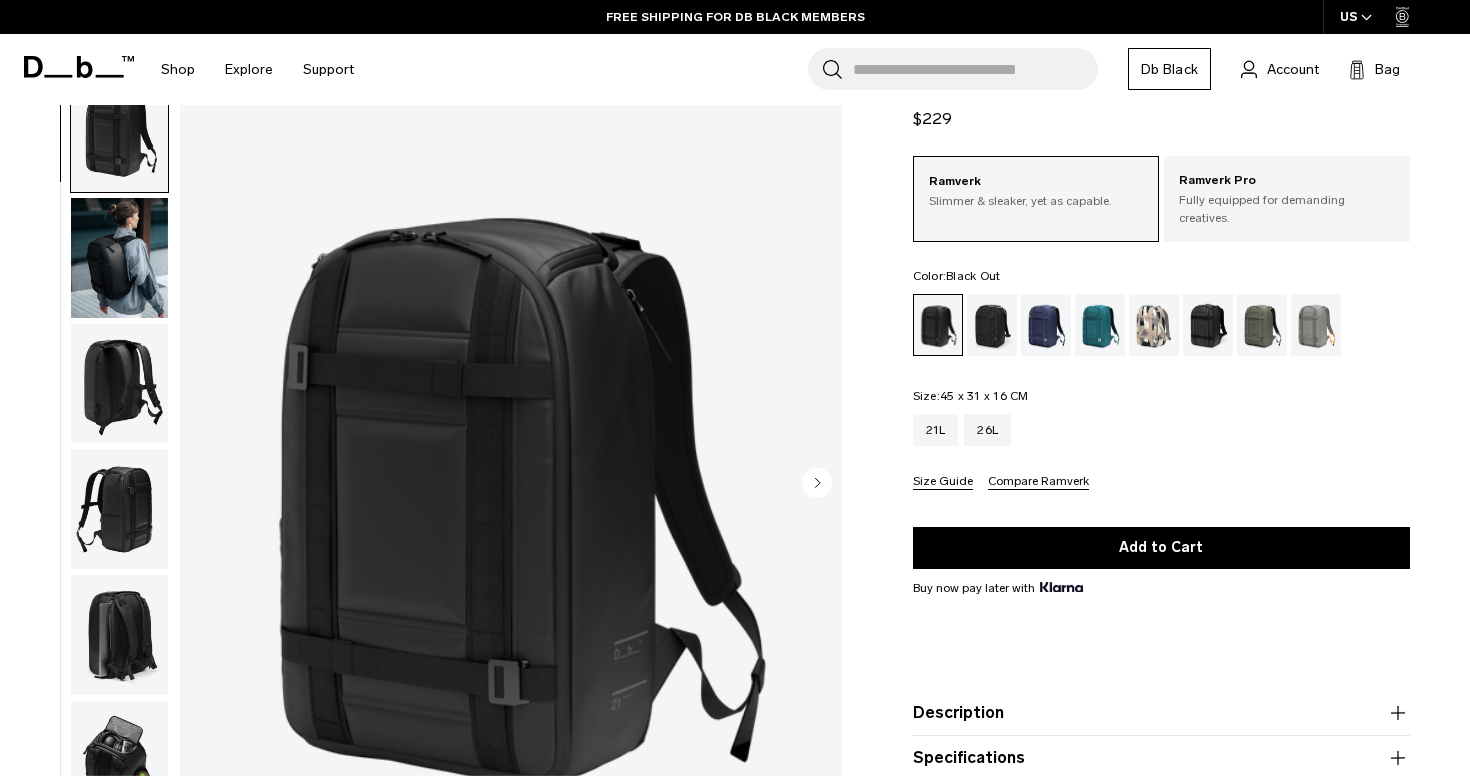 click at bounding box center [119, 384] 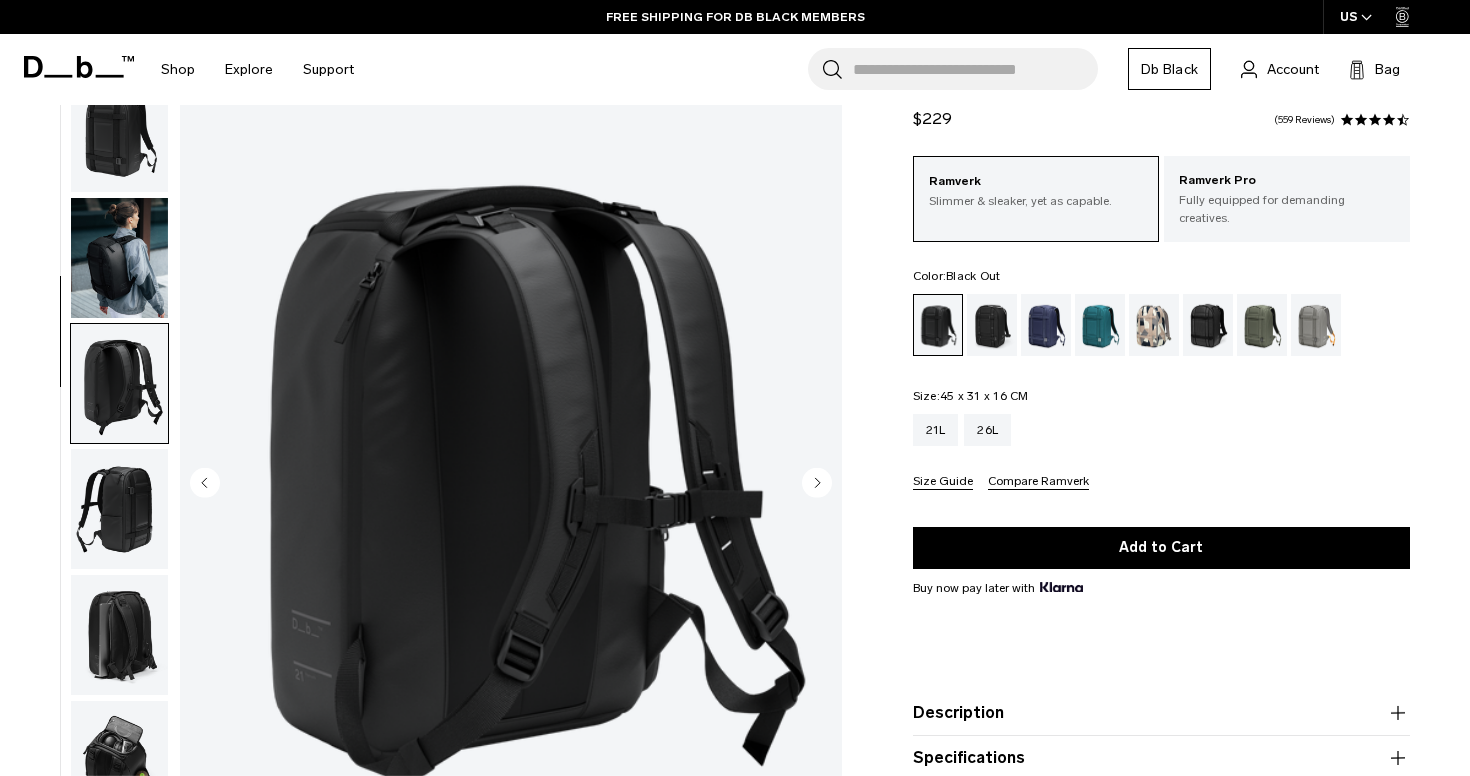 scroll, scrollTop: 187, scrollLeft: 0, axis: vertical 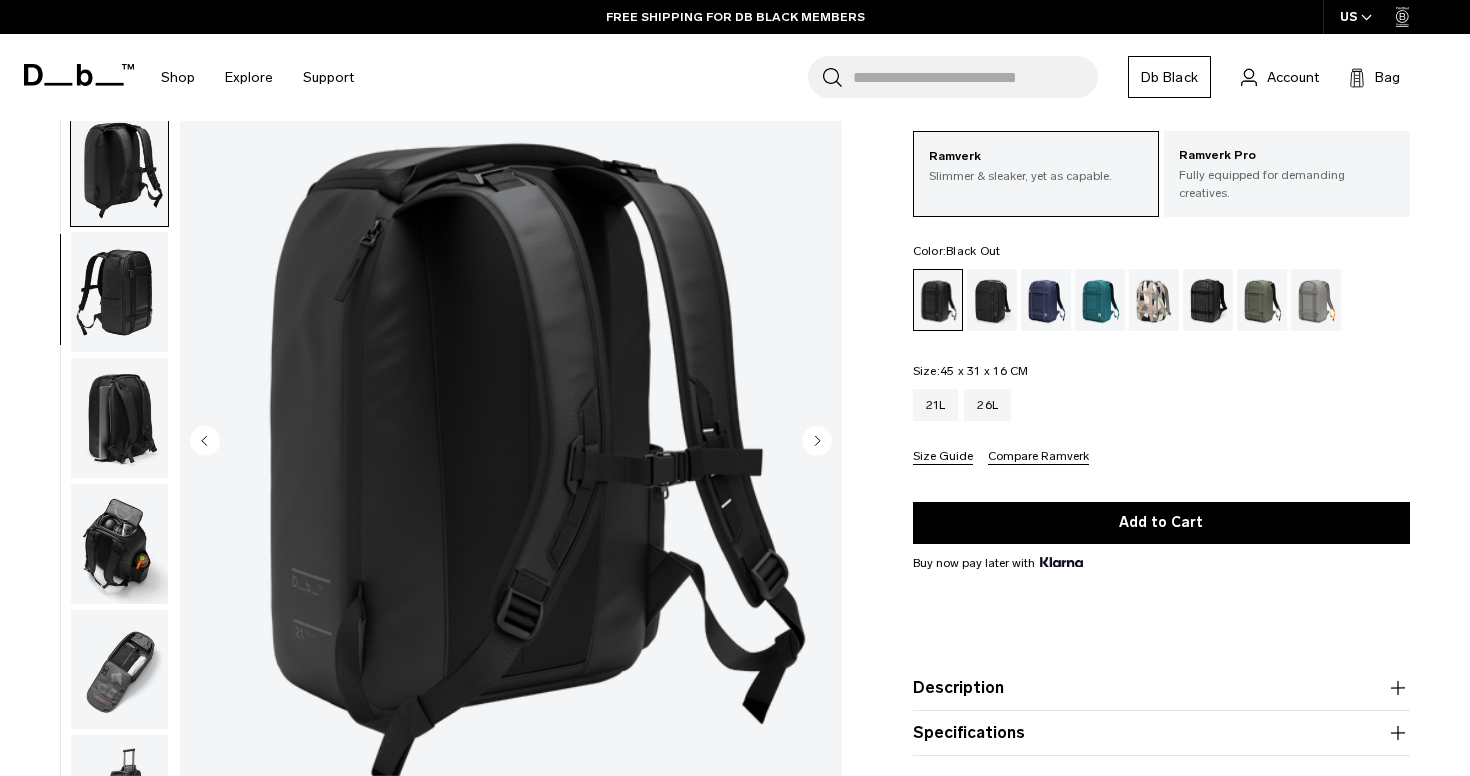 click at bounding box center (119, 292) 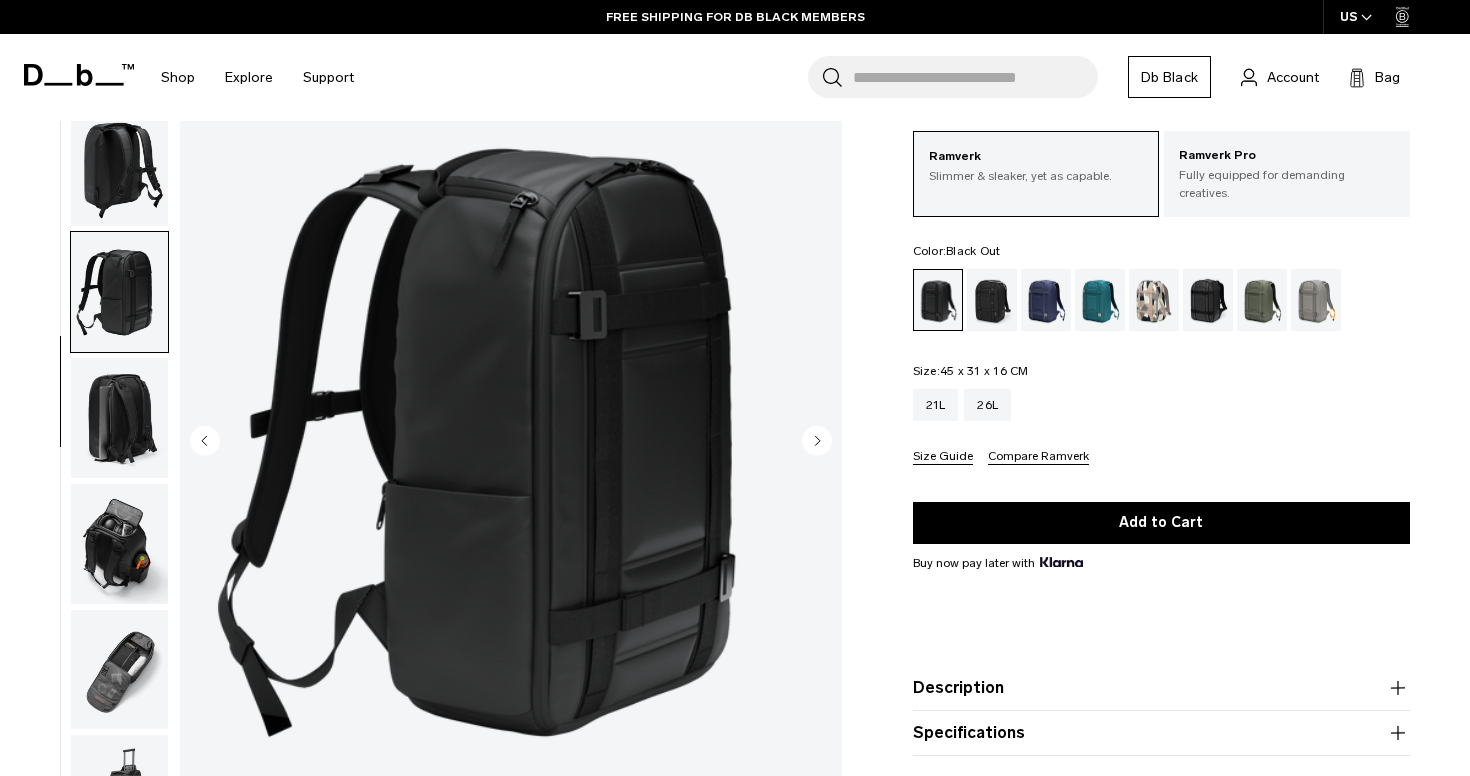 click at bounding box center [119, 418] 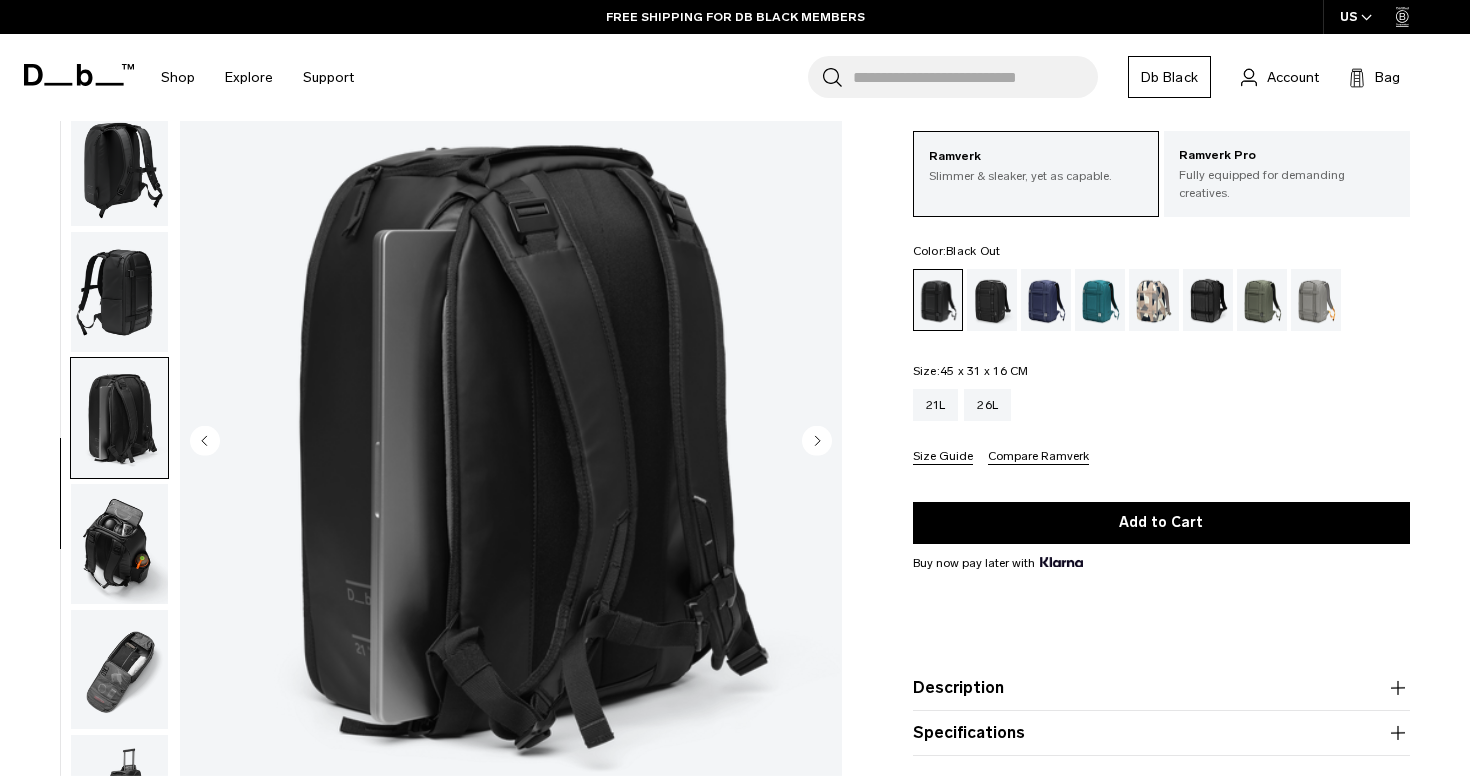click at bounding box center (119, 544) 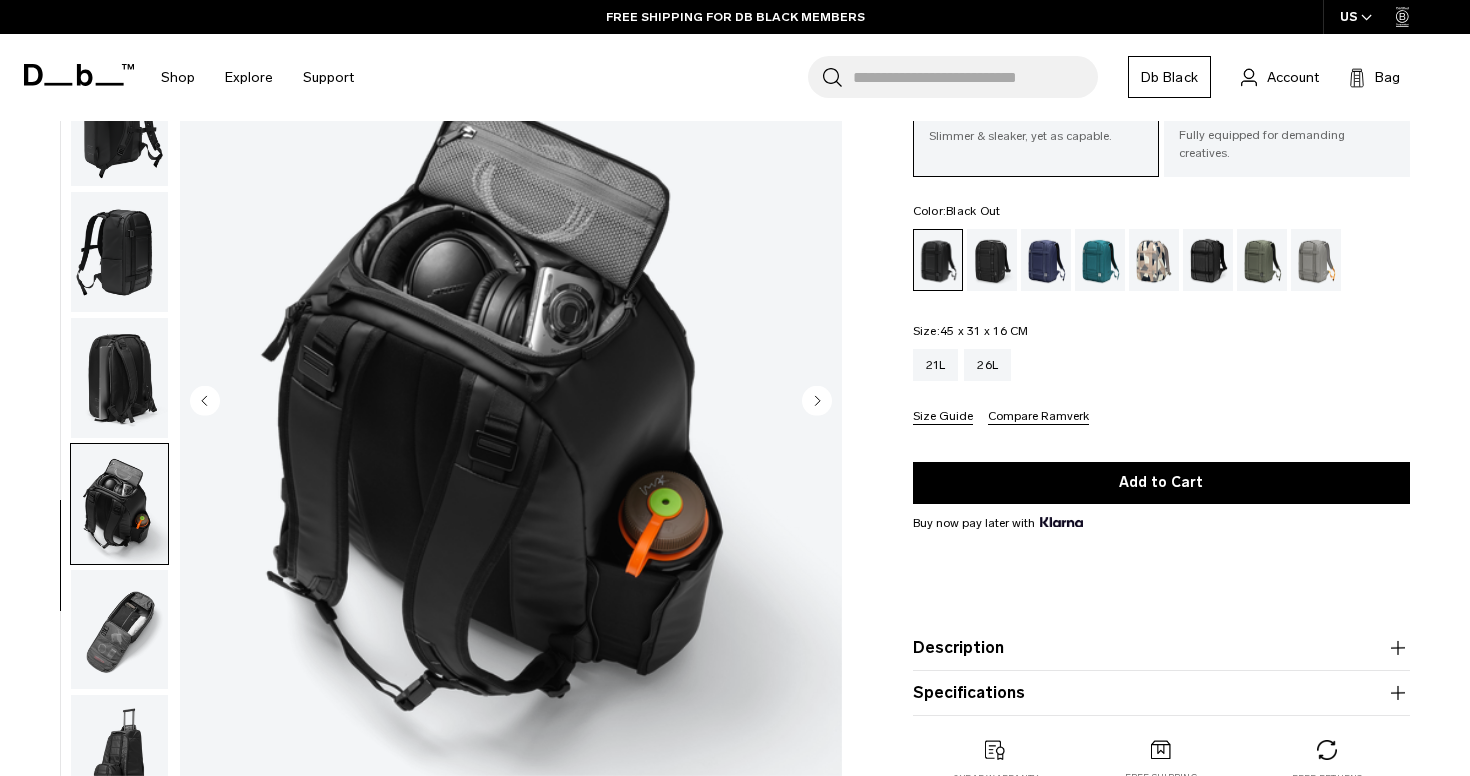 scroll, scrollTop: 189, scrollLeft: 0, axis: vertical 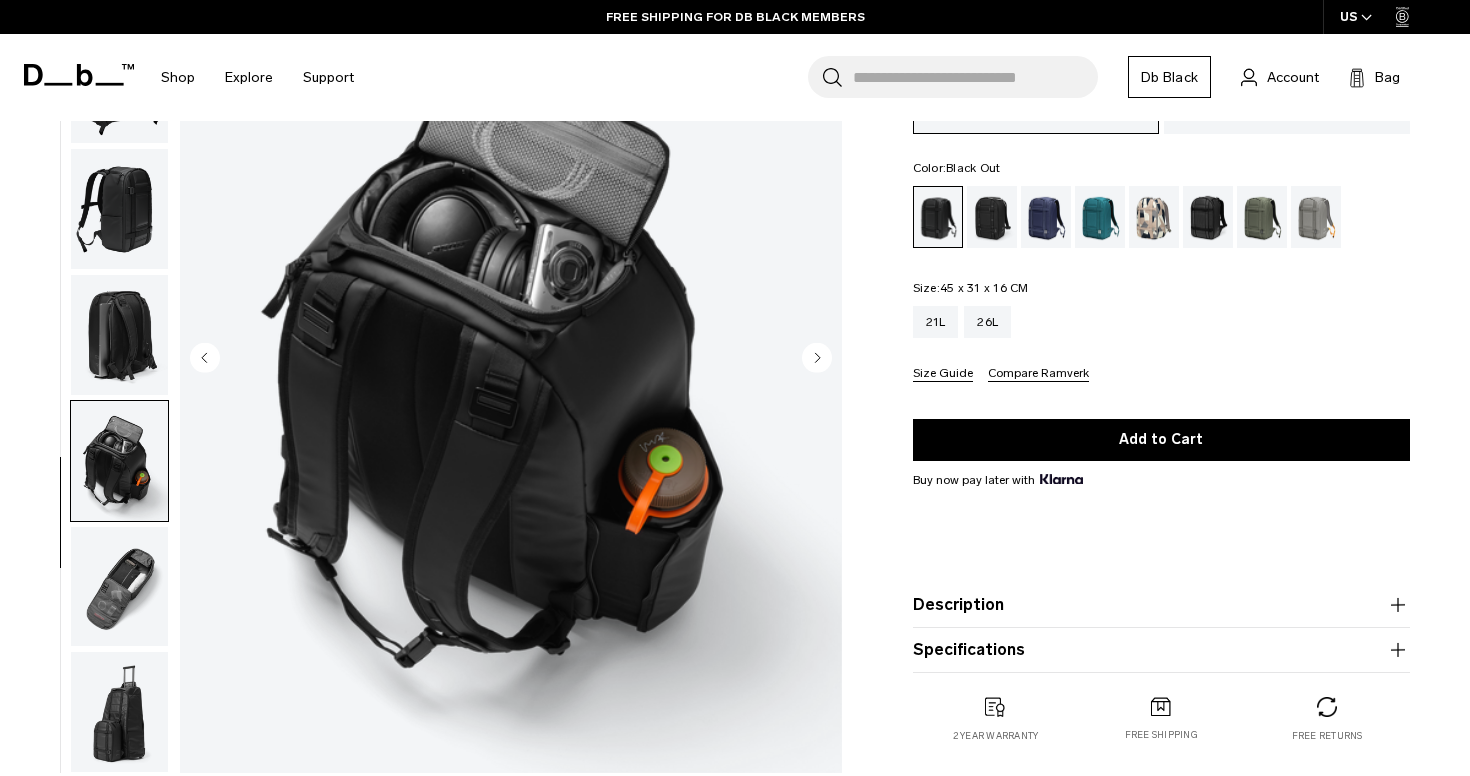 click at bounding box center [119, 587] 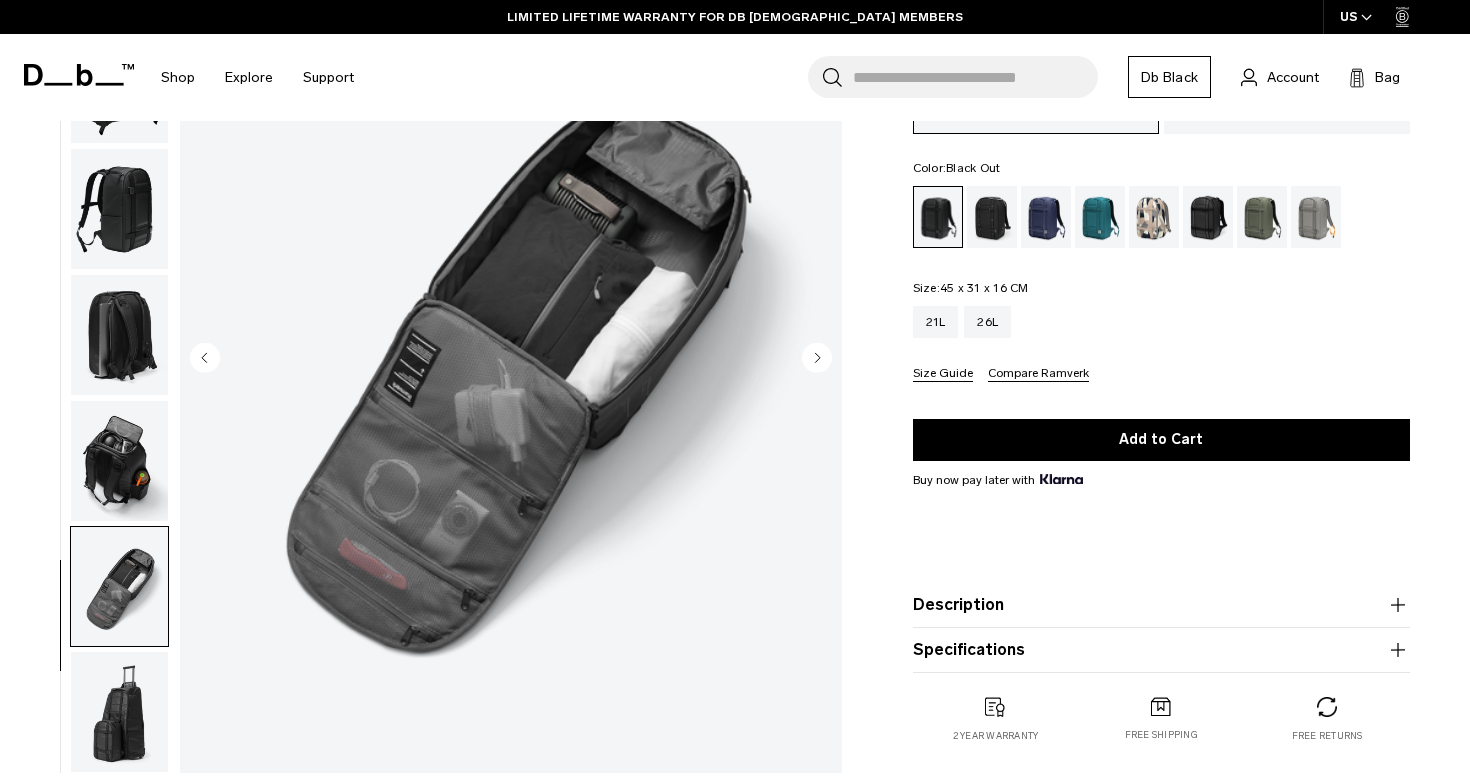 click at bounding box center [119, 712] 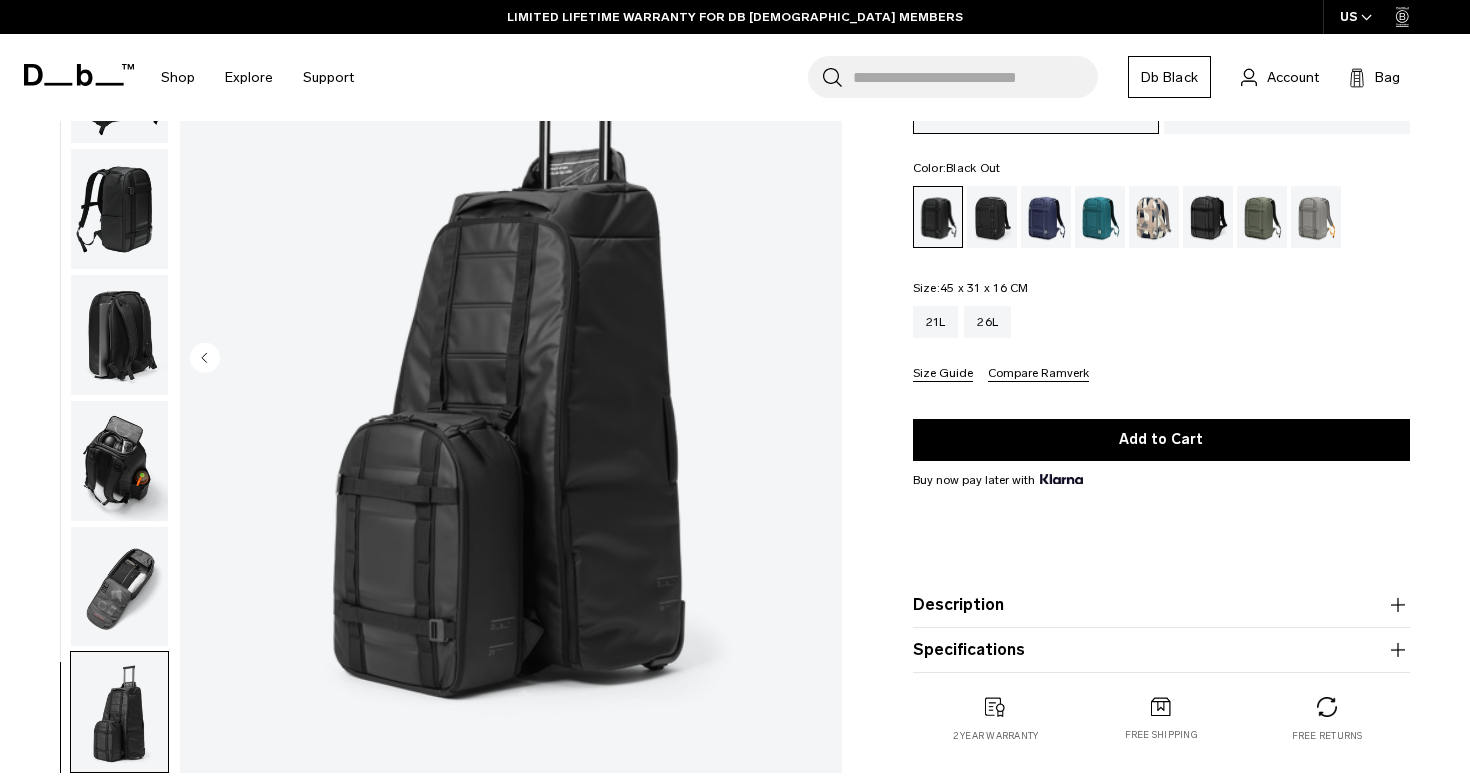 click at bounding box center [119, 587] 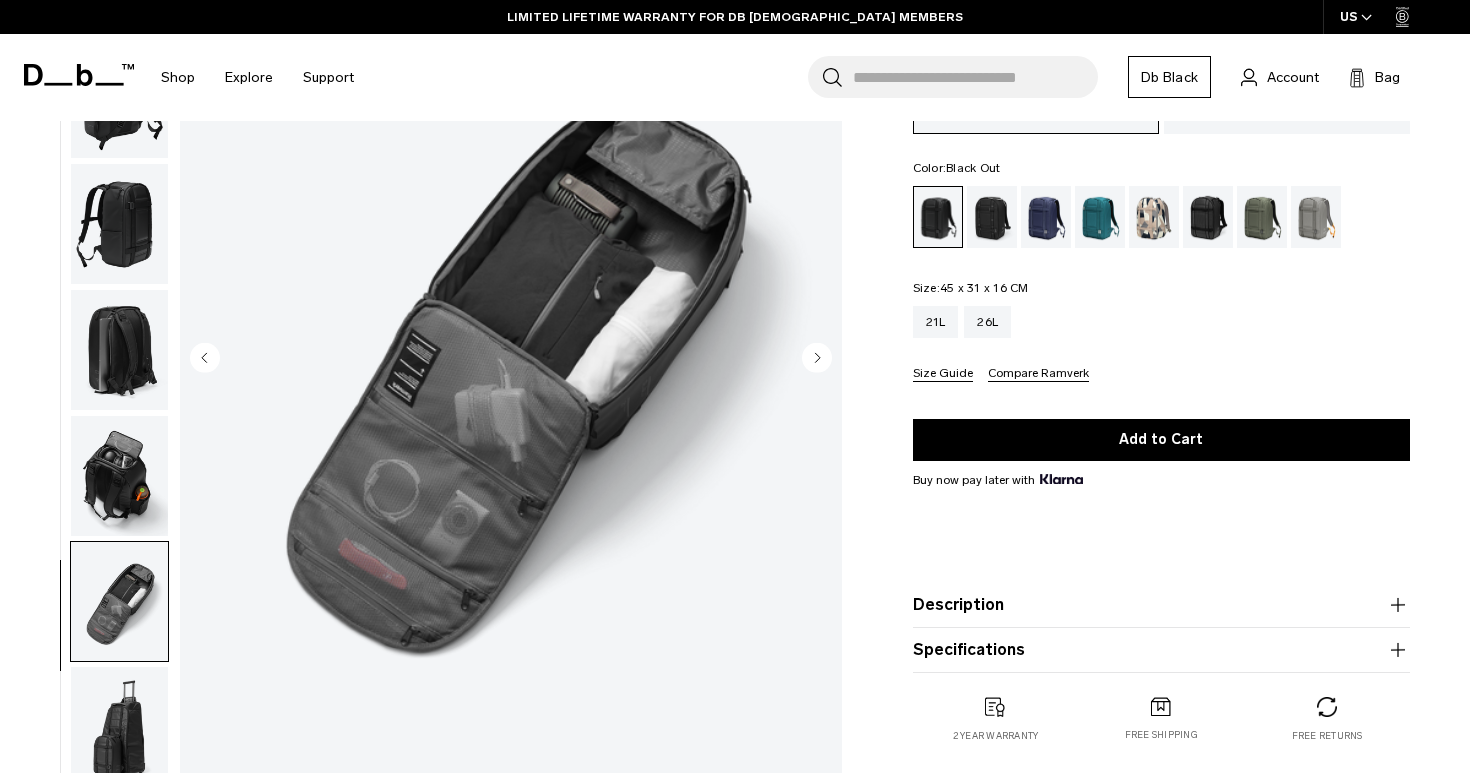 click at bounding box center (119, 476) 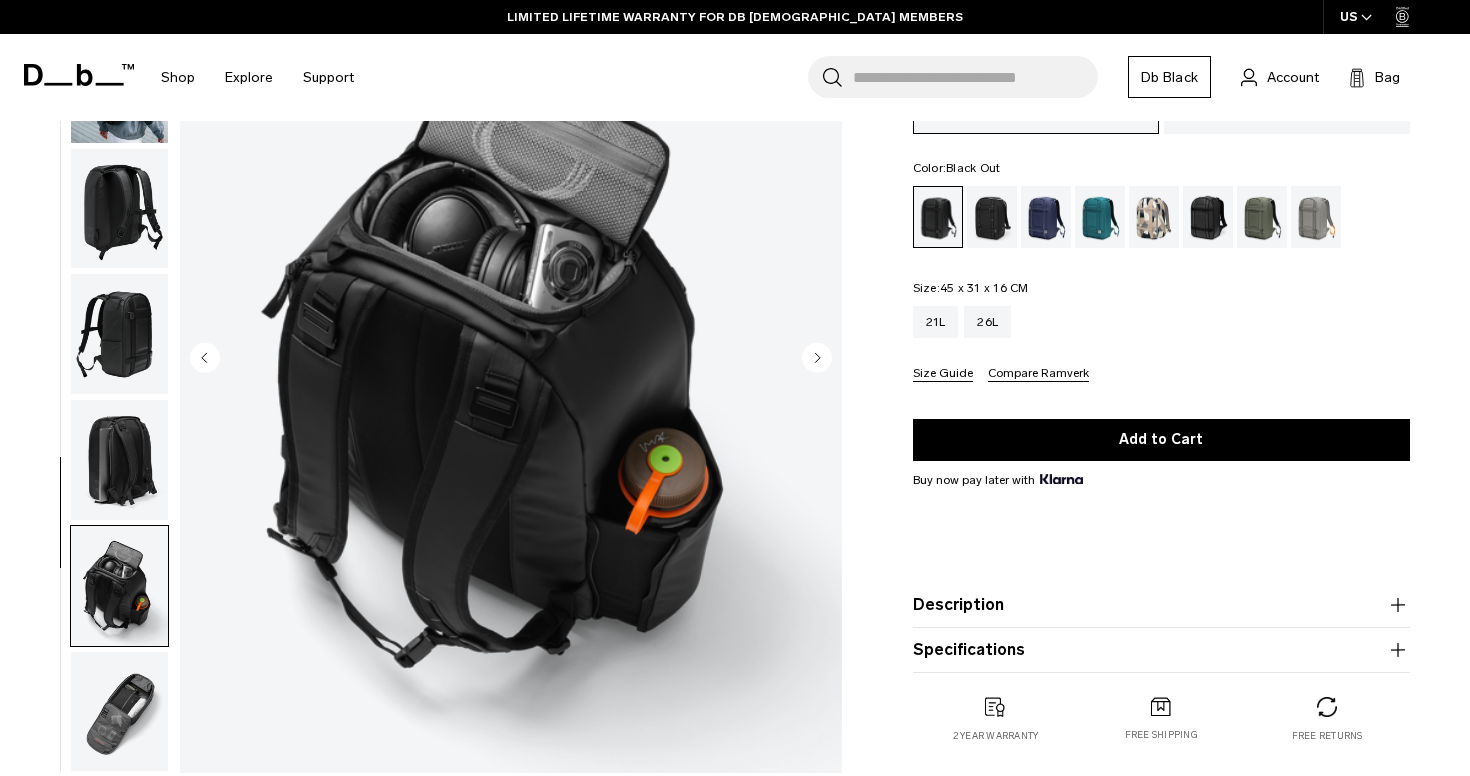 scroll, scrollTop: 38, scrollLeft: 0, axis: vertical 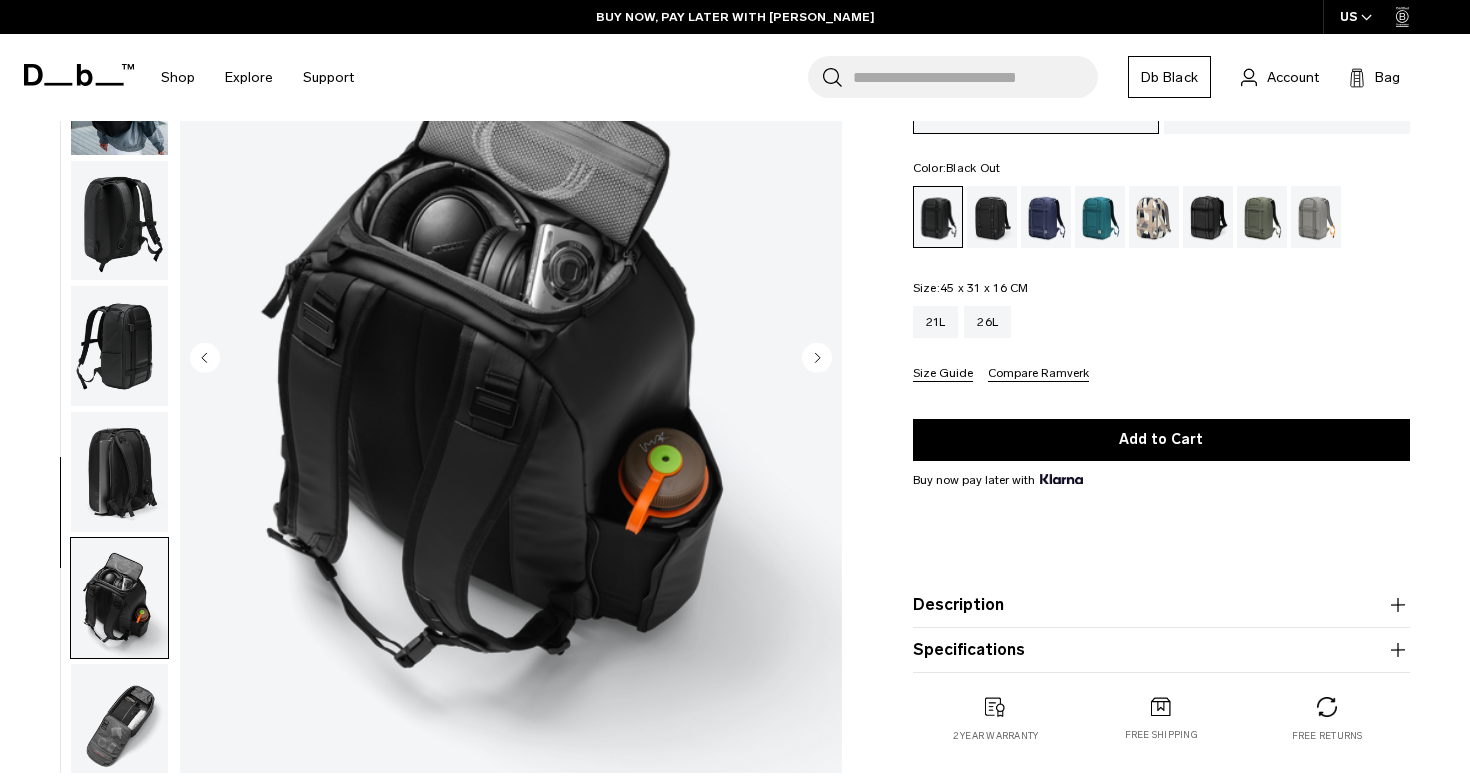 click at bounding box center [119, 221] 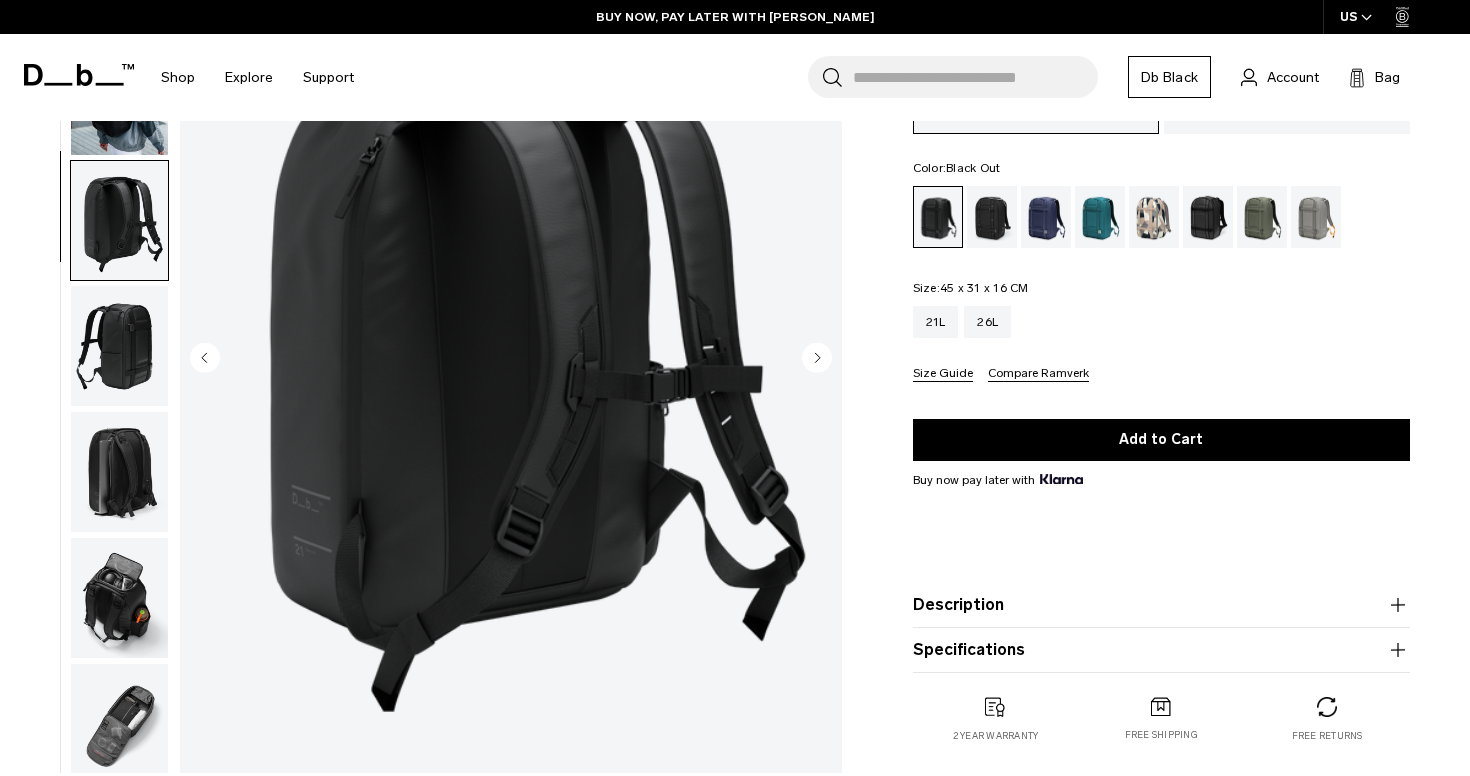 scroll, scrollTop: 187, scrollLeft: 0, axis: vertical 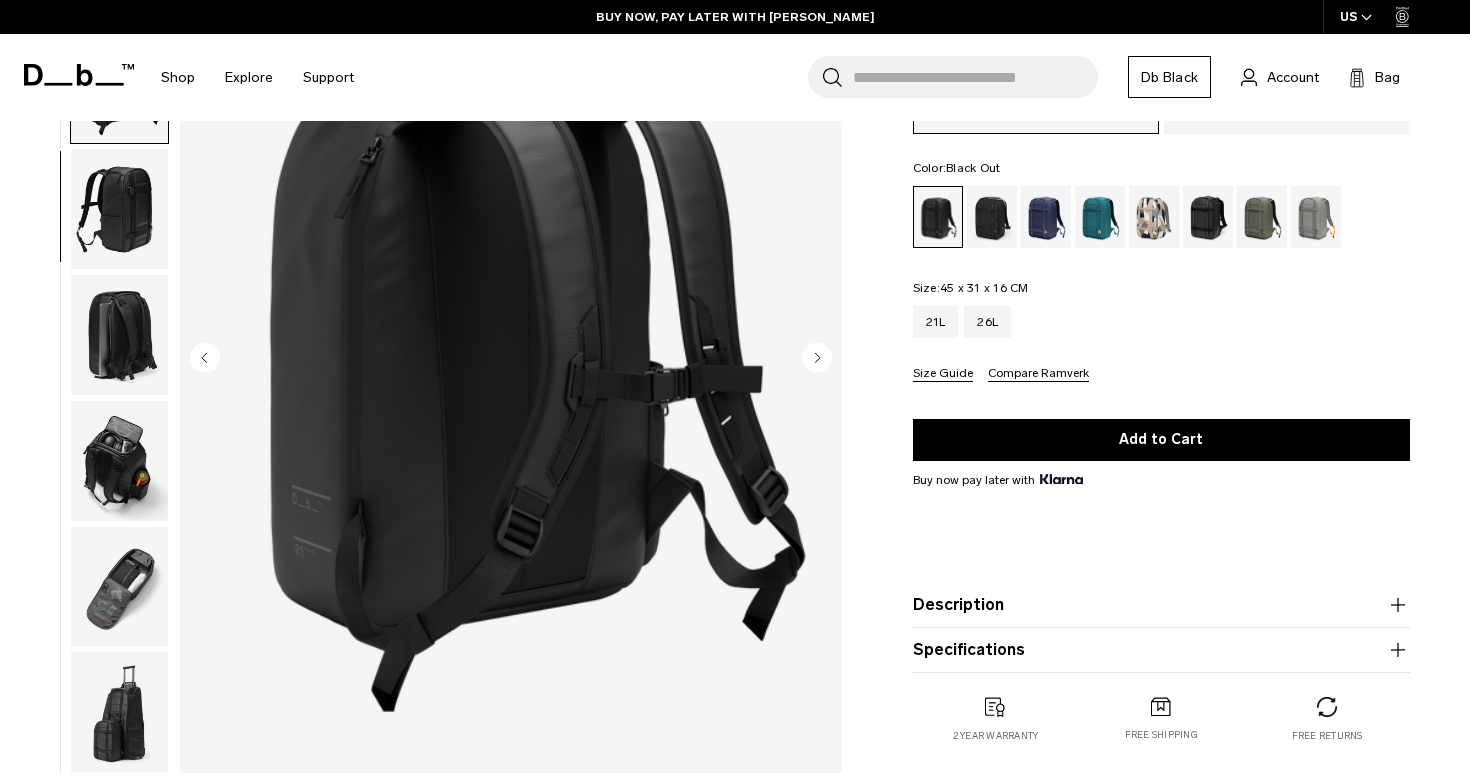 click at bounding box center (119, 335) 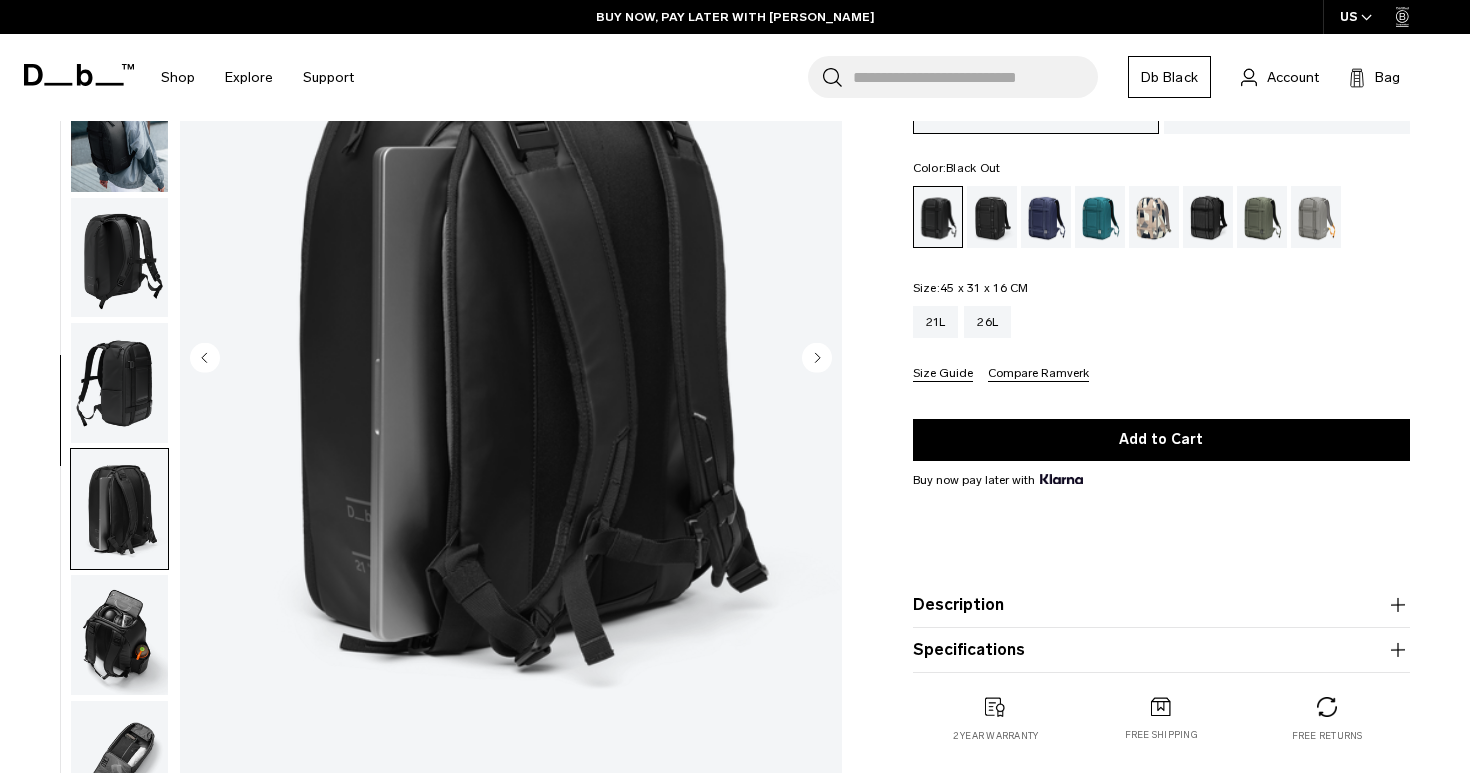 click at bounding box center [119, 258] 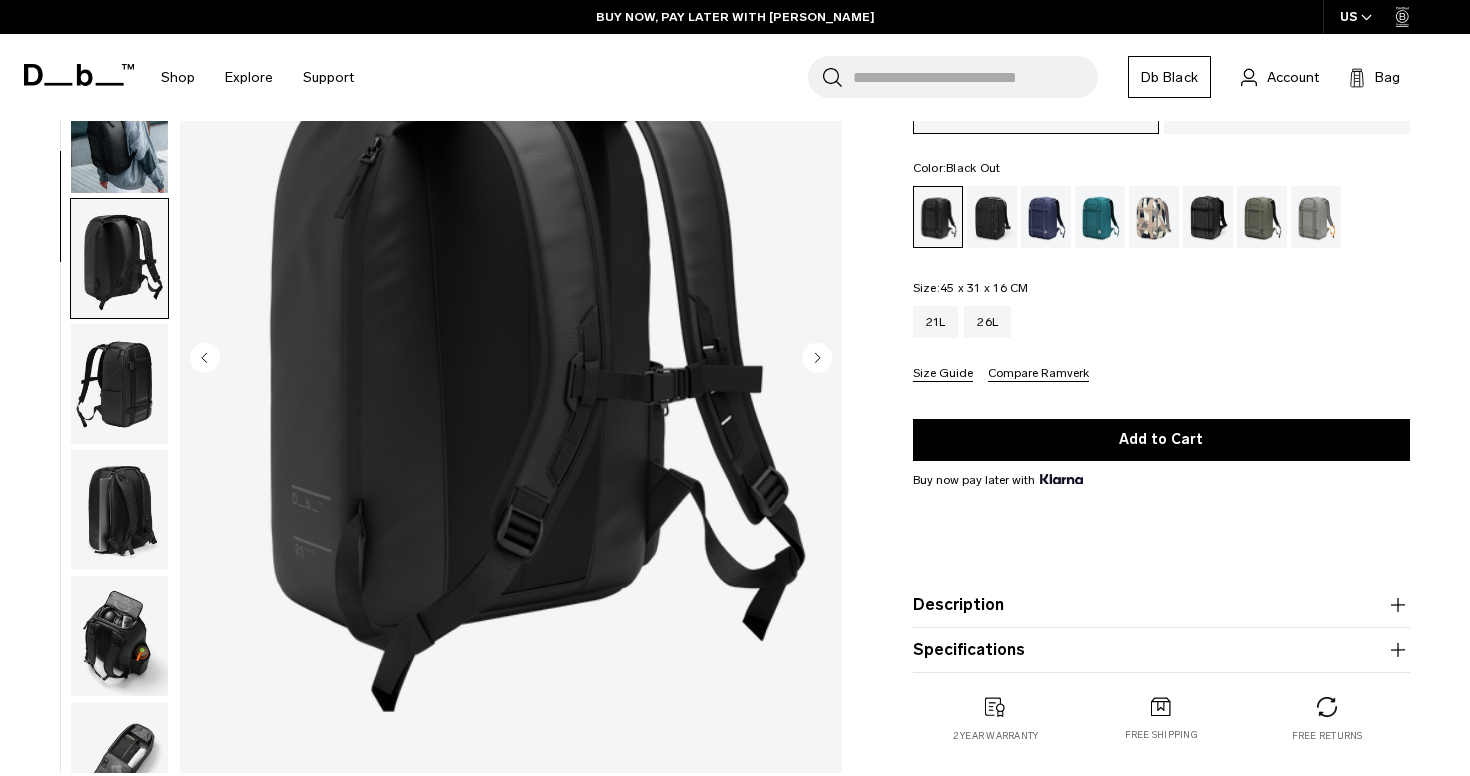 scroll, scrollTop: 0, scrollLeft: 0, axis: both 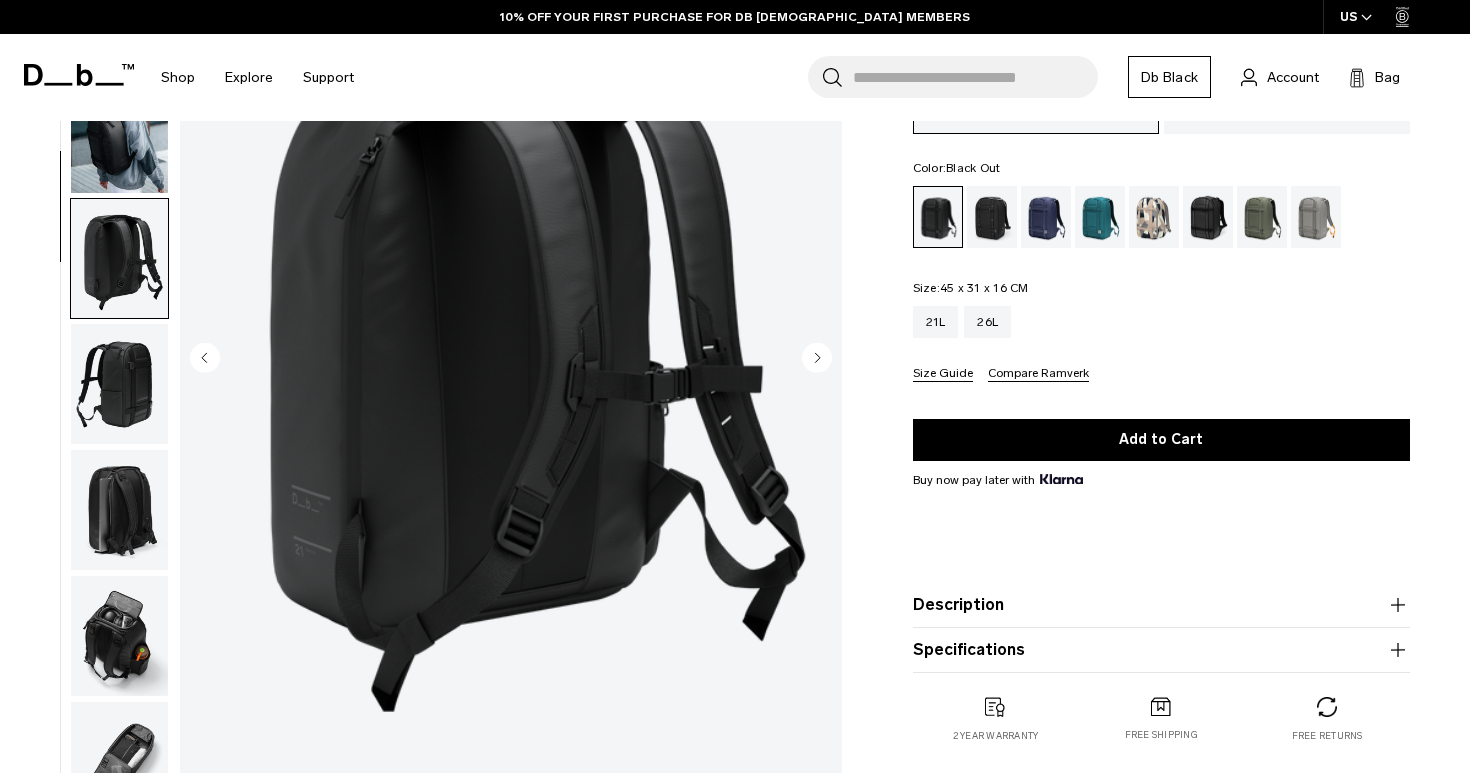 click at bounding box center [119, 133] 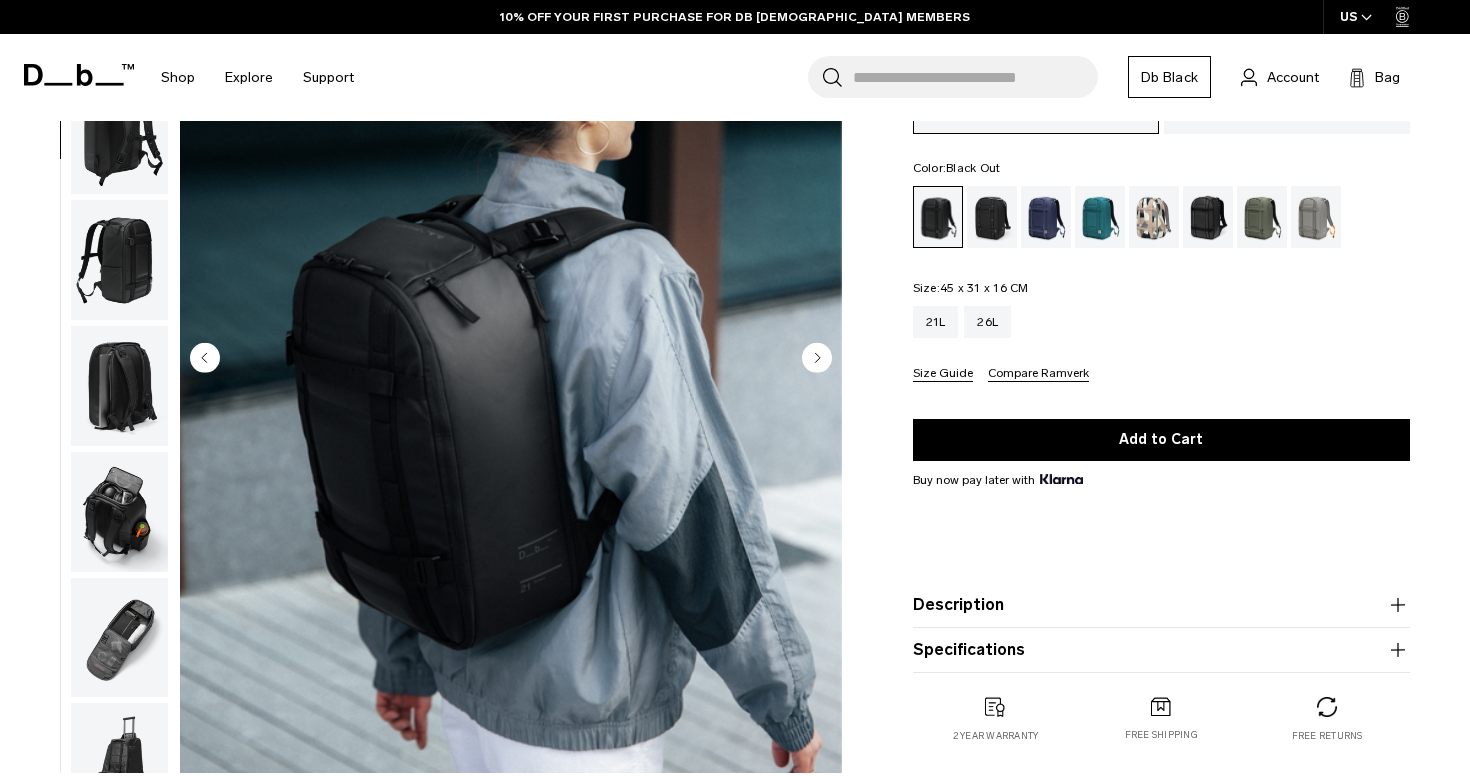 scroll, scrollTop: 127, scrollLeft: 0, axis: vertical 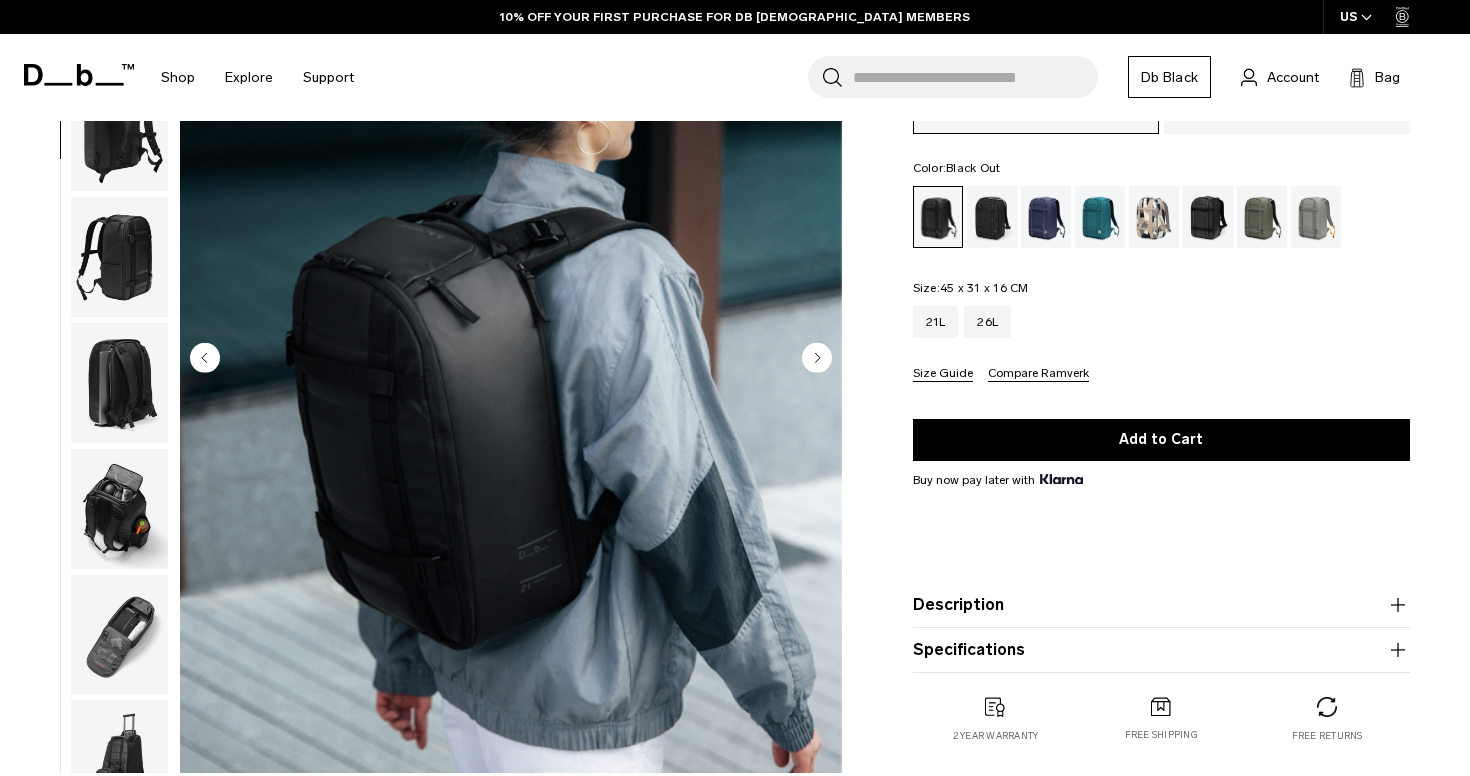 click at bounding box center (119, 257) 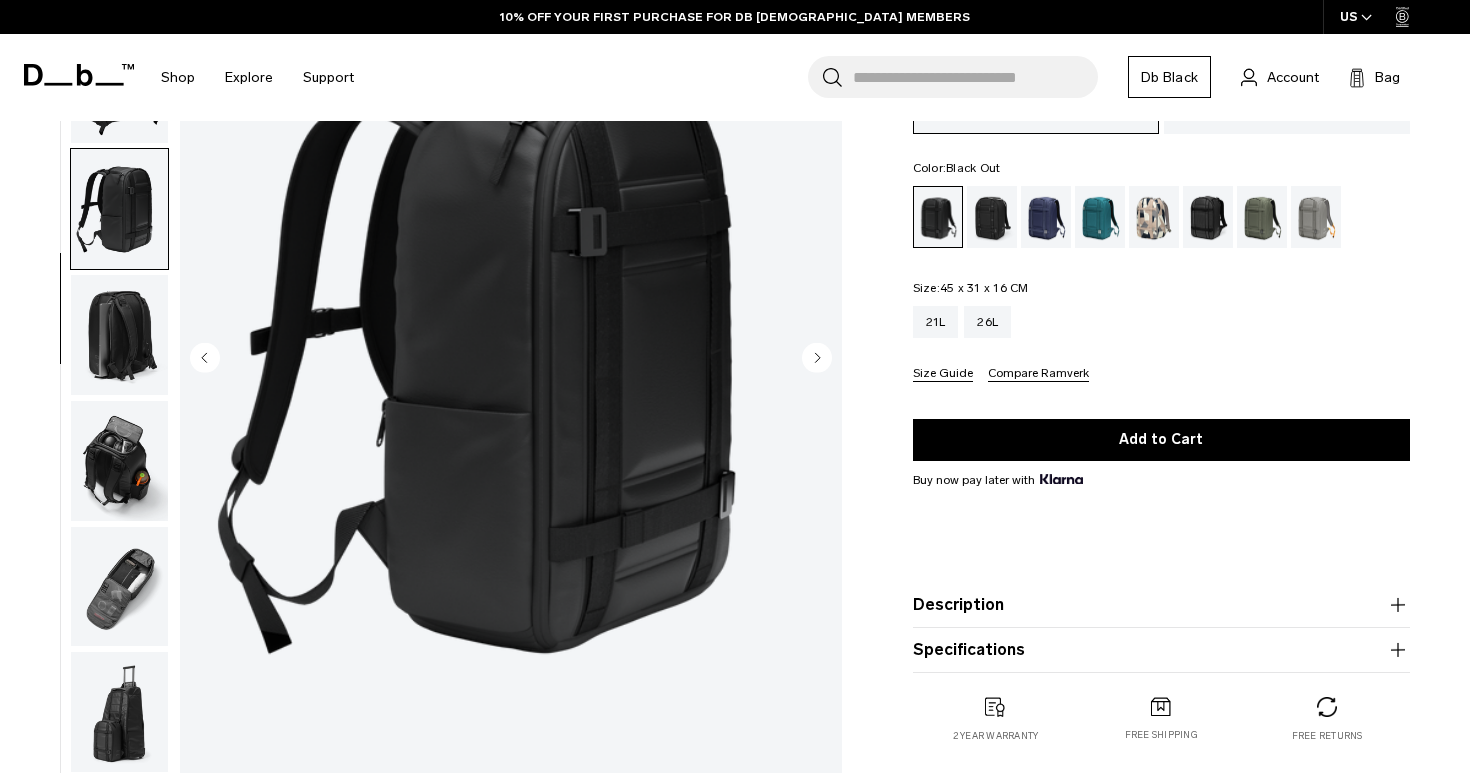 click at bounding box center (119, 335) 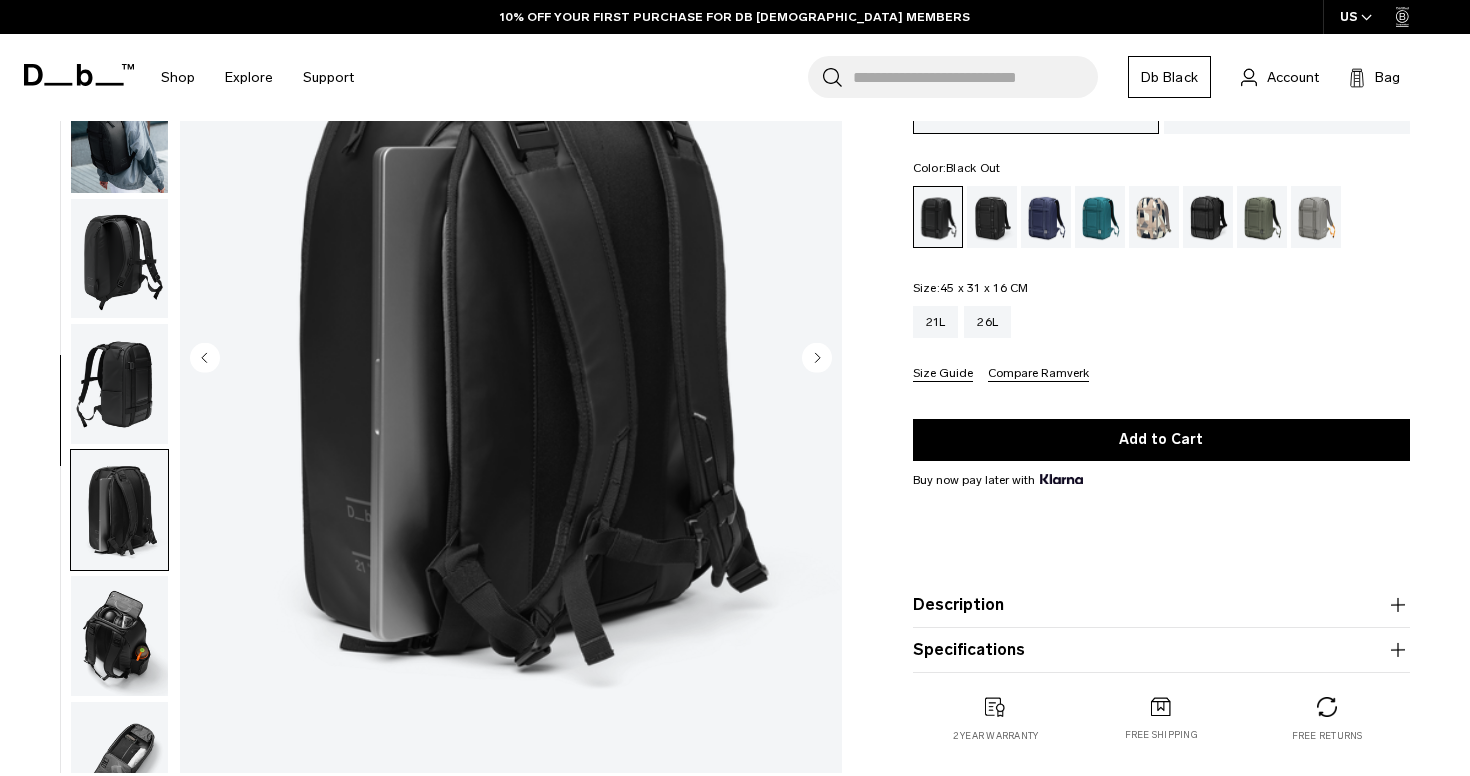 scroll, scrollTop: 0, scrollLeft: 0, axis: both 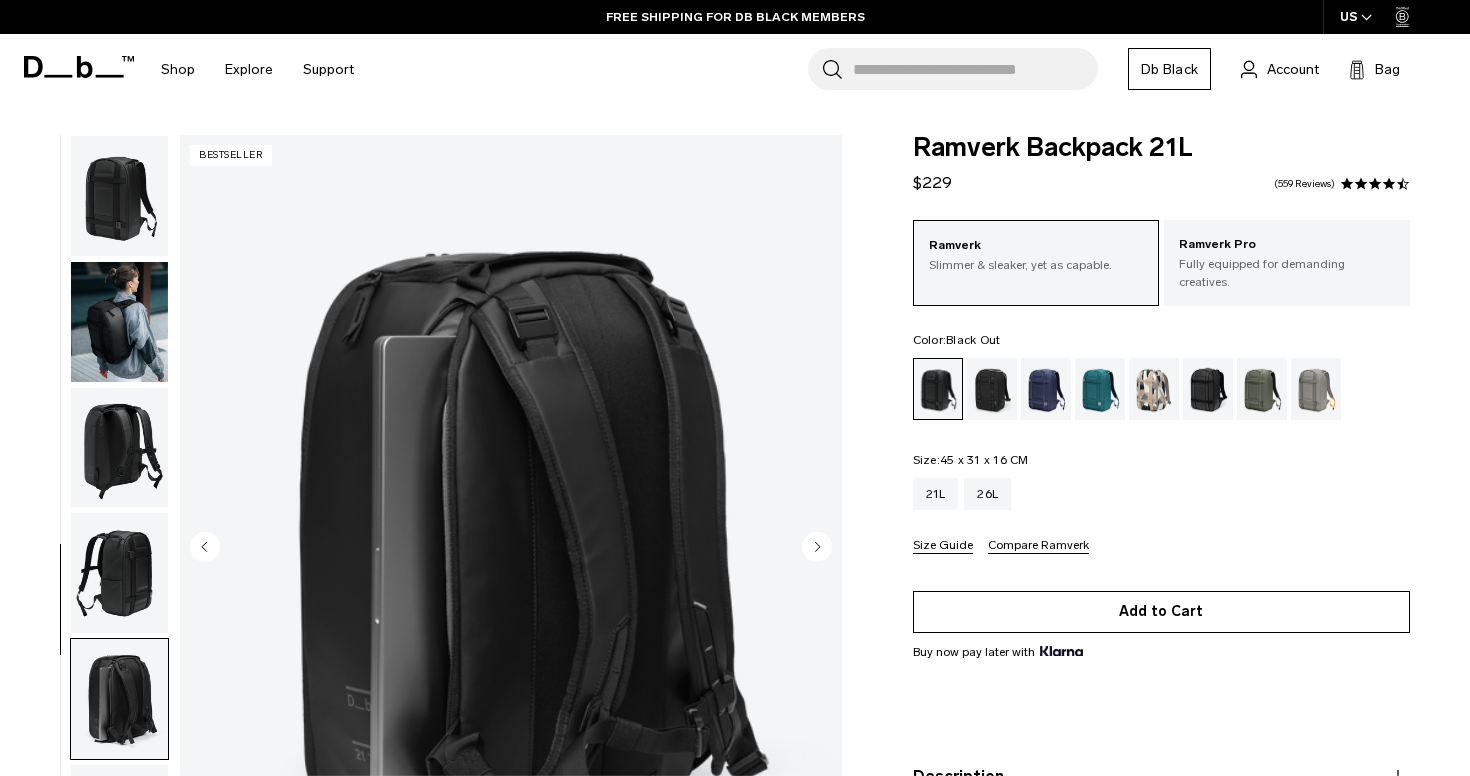 click on "Add to Cart" at bounding box center [1161, 612] 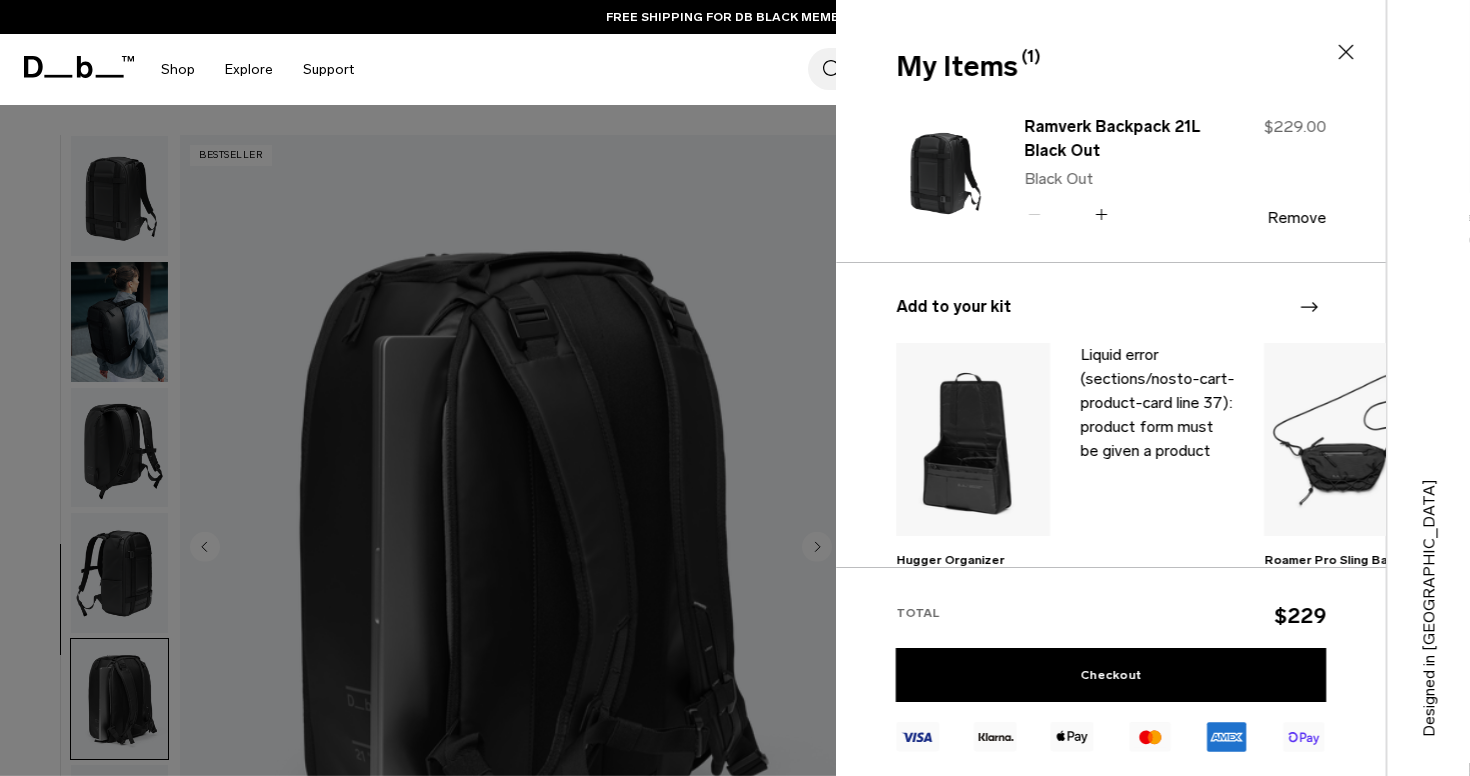 click 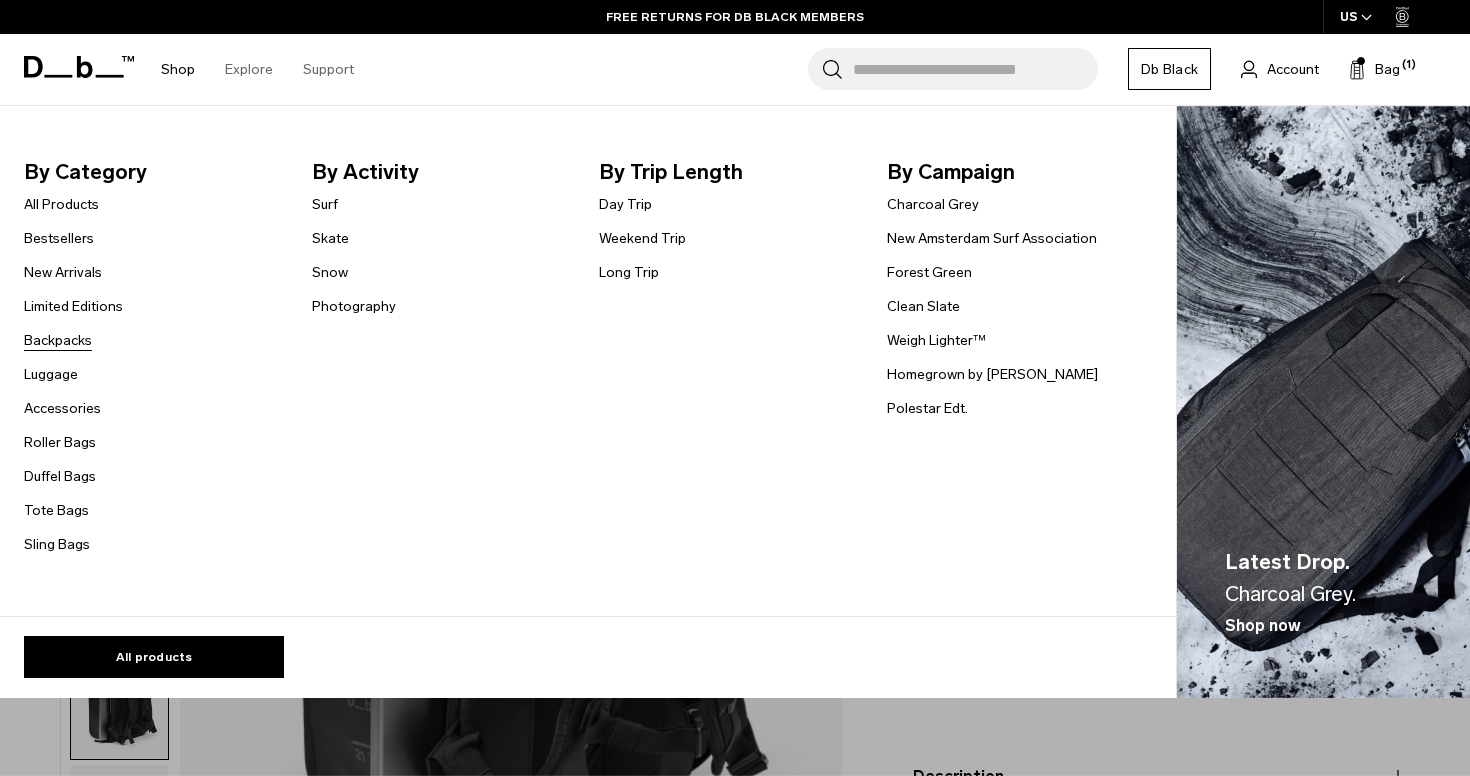 click on "Backpacks" at bounding box center [58, 340] 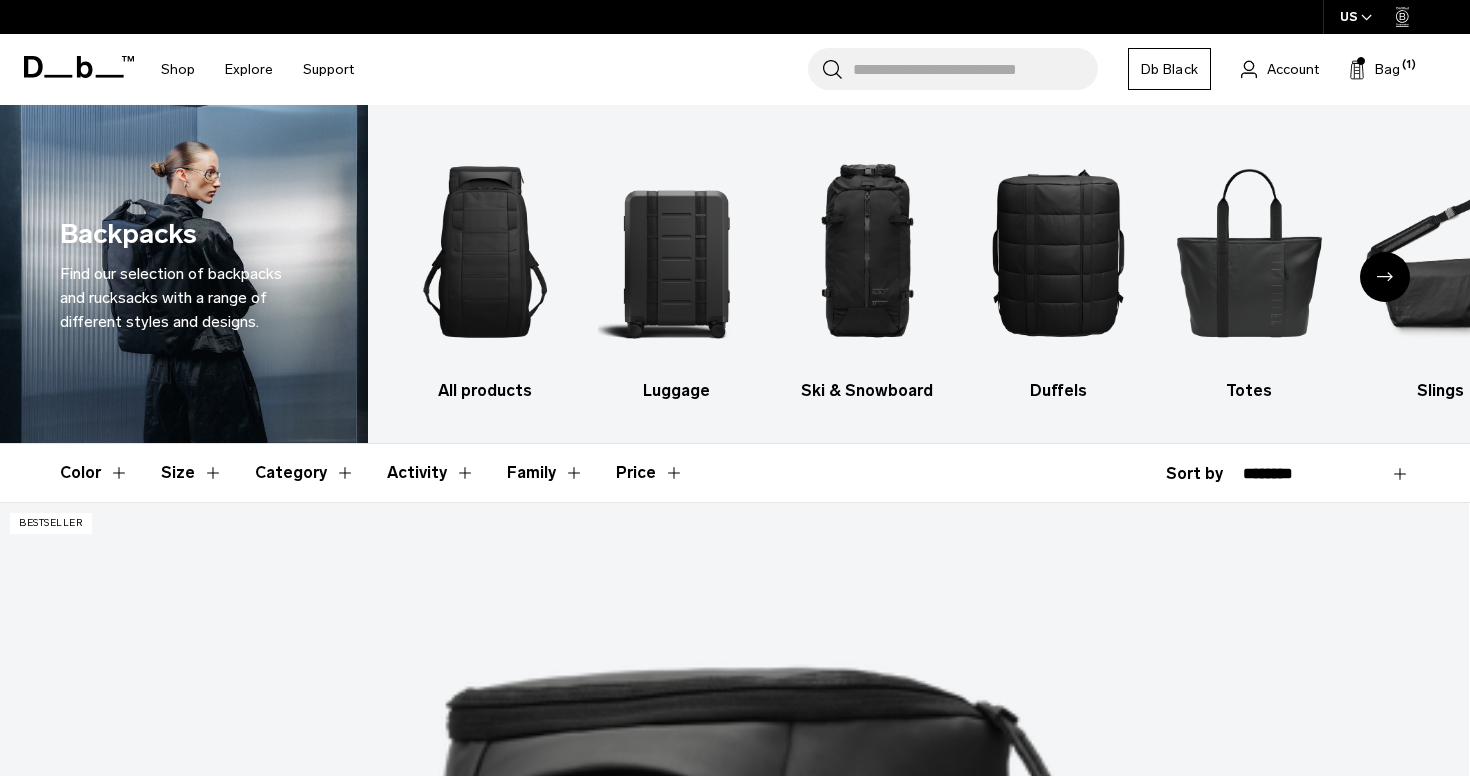 scroll, scrollTop: 391, scrollLeft: 0, axis: vertical 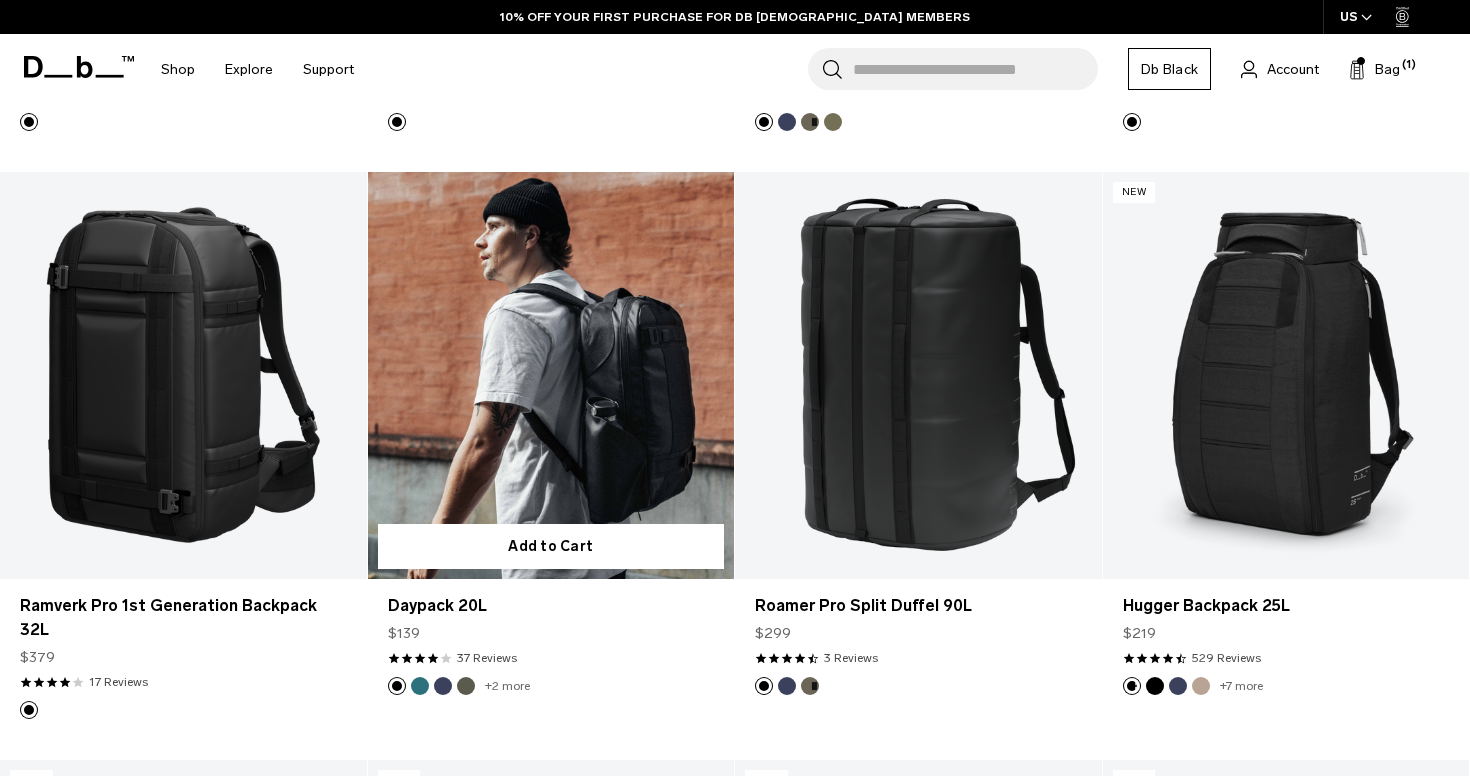 click at bounding box center (551, 375) 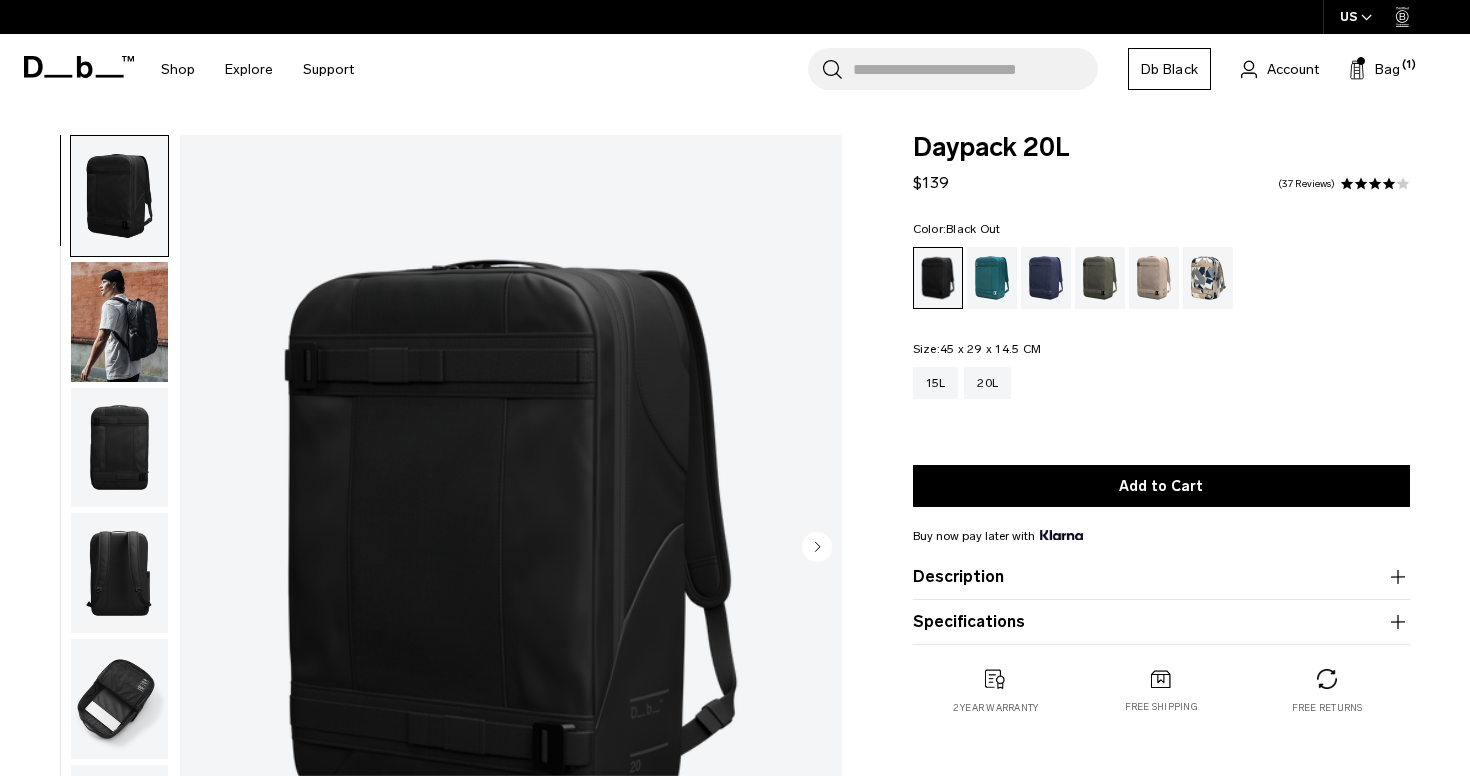 scroll, scrollTop: 0, scrollLeft: 0, axis: both 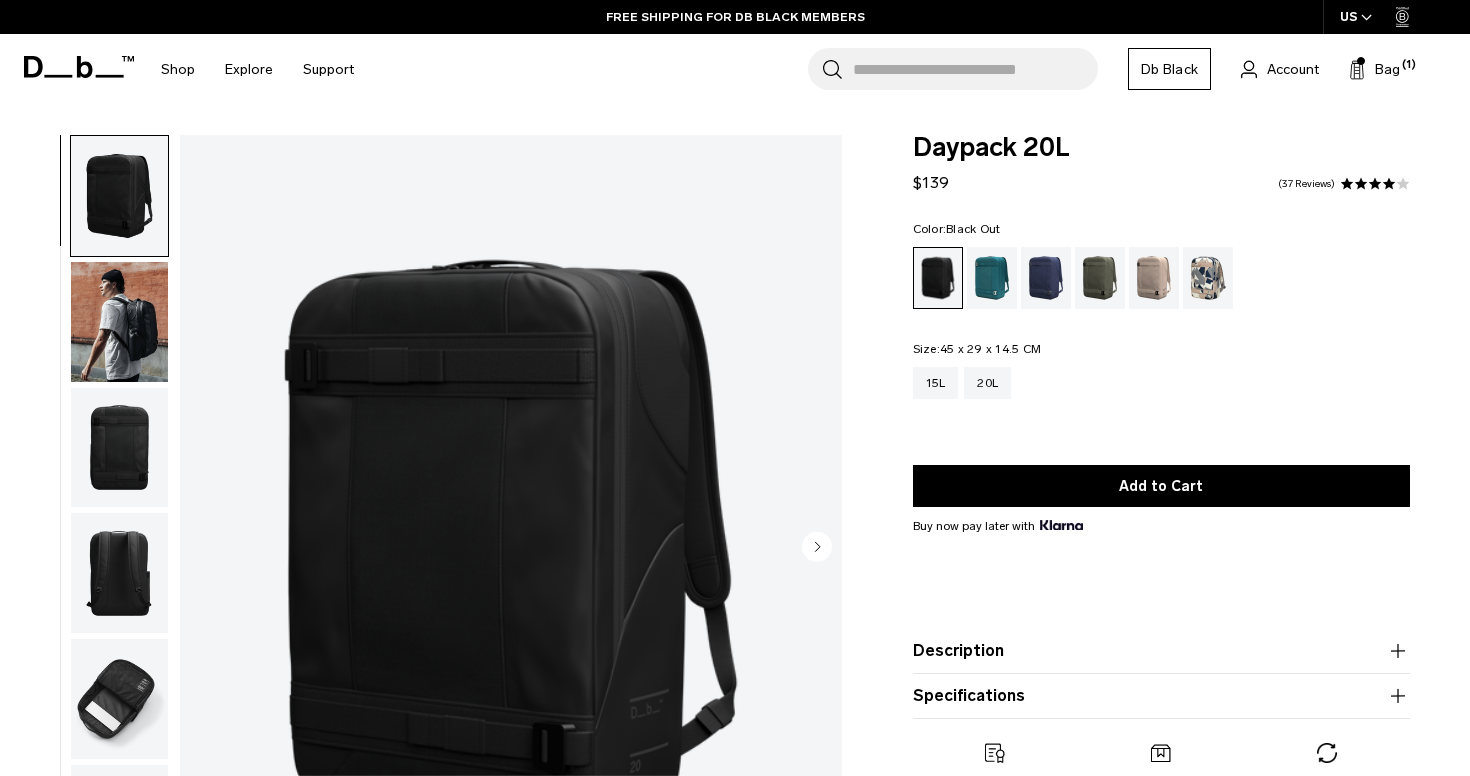 click at bounding box center (119, 322) 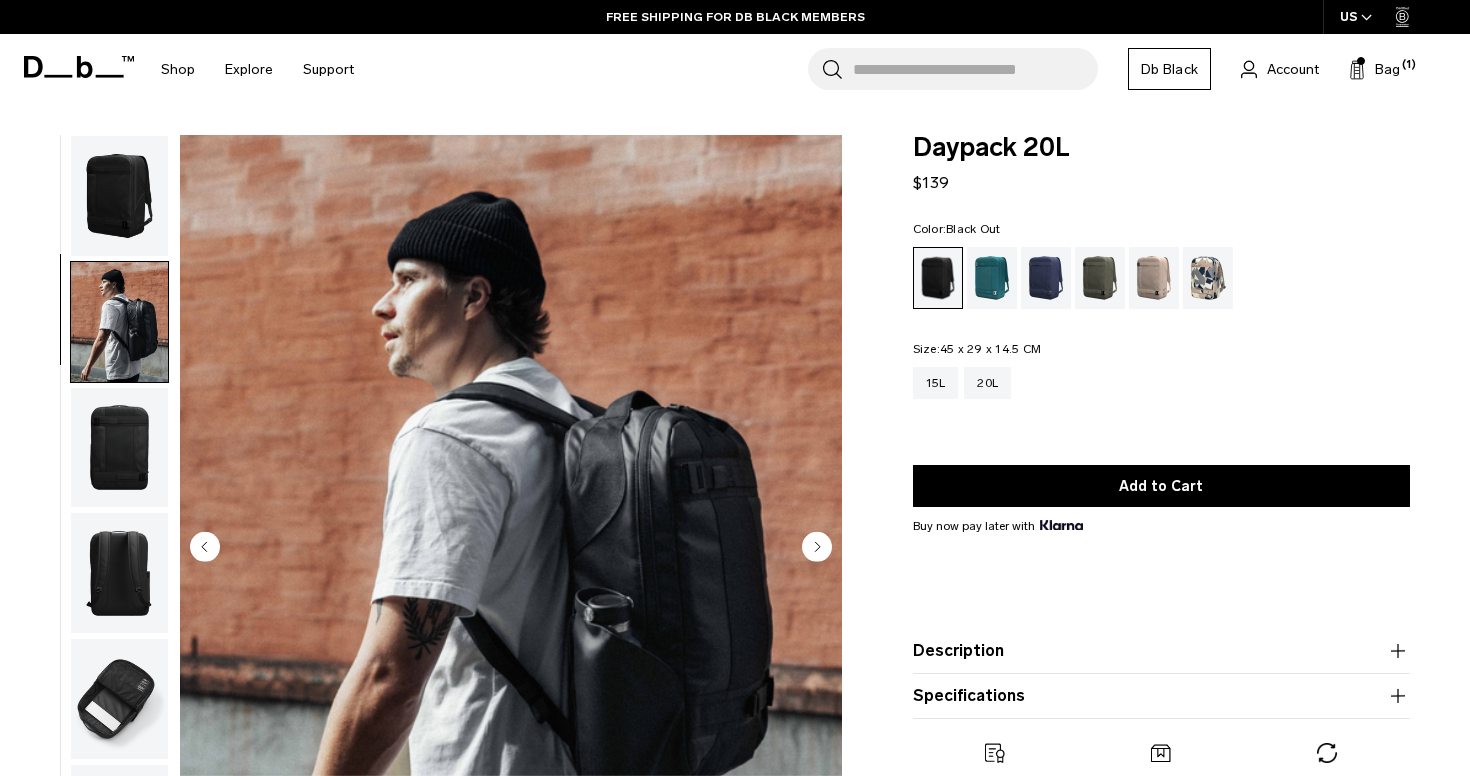 scroll, scrollTop: 56, scrollLeft: 0, axis: vertical 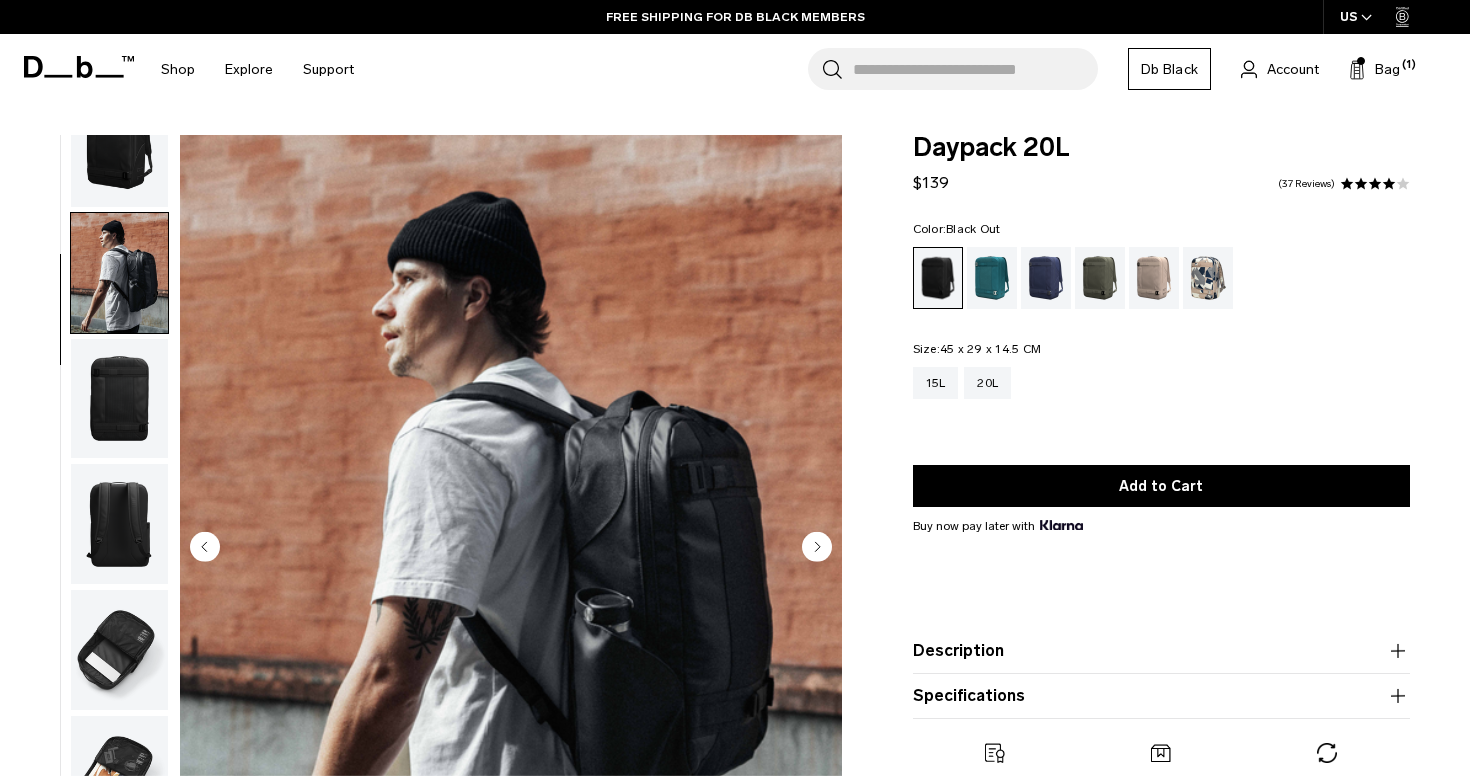click at bounding box center [119, 399] 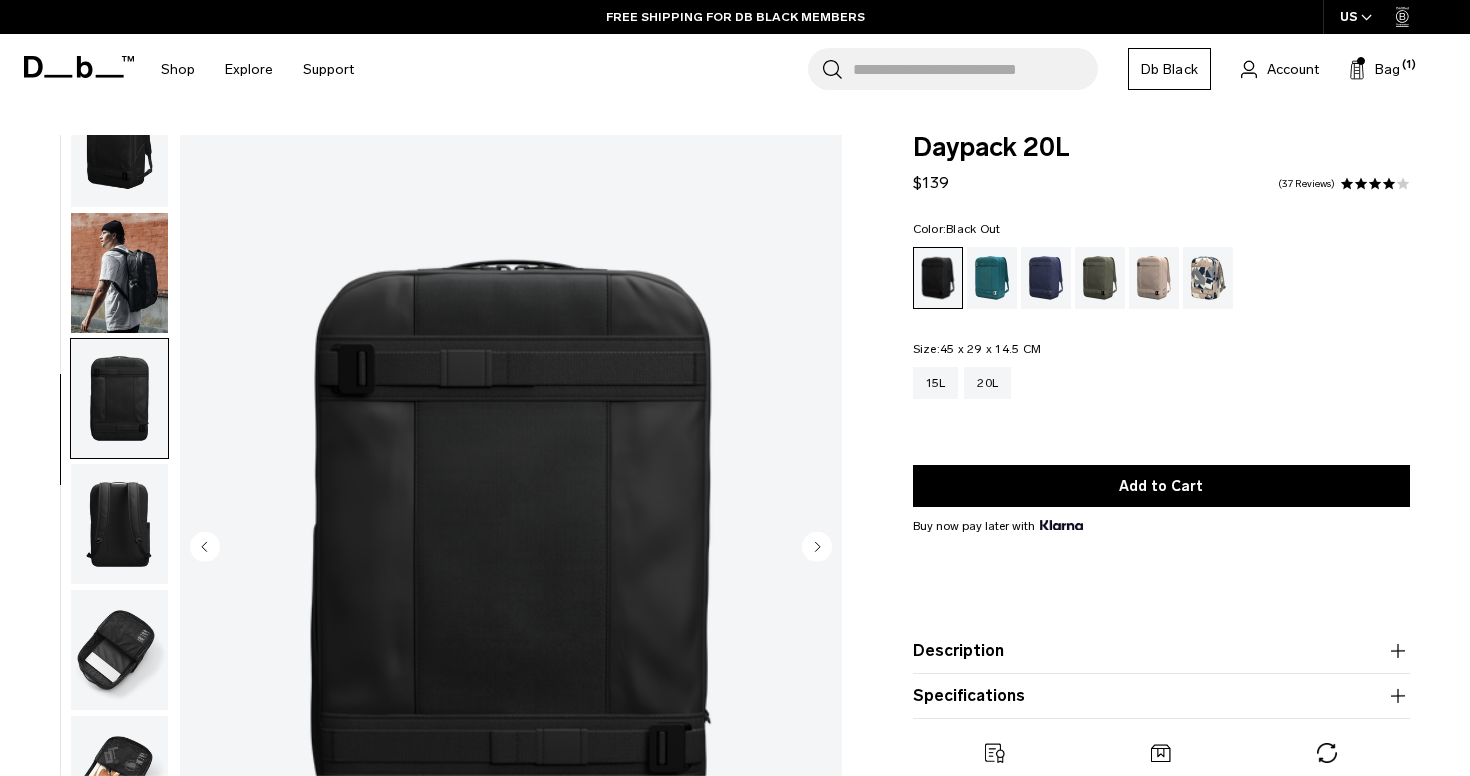 scroll, scrollTop: 68, scrollLeft: 0, axis: vertical 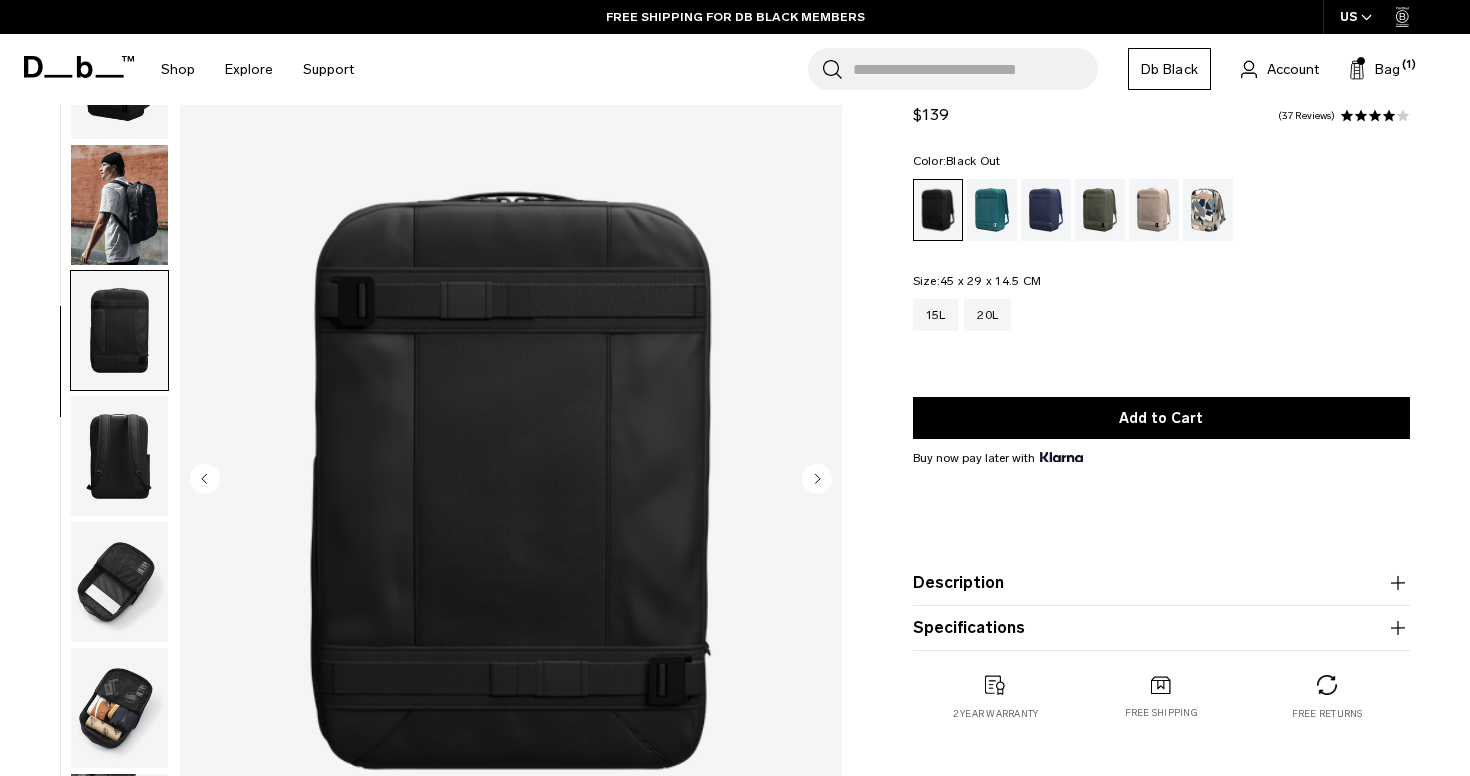 click at bounding box center (119, 456) 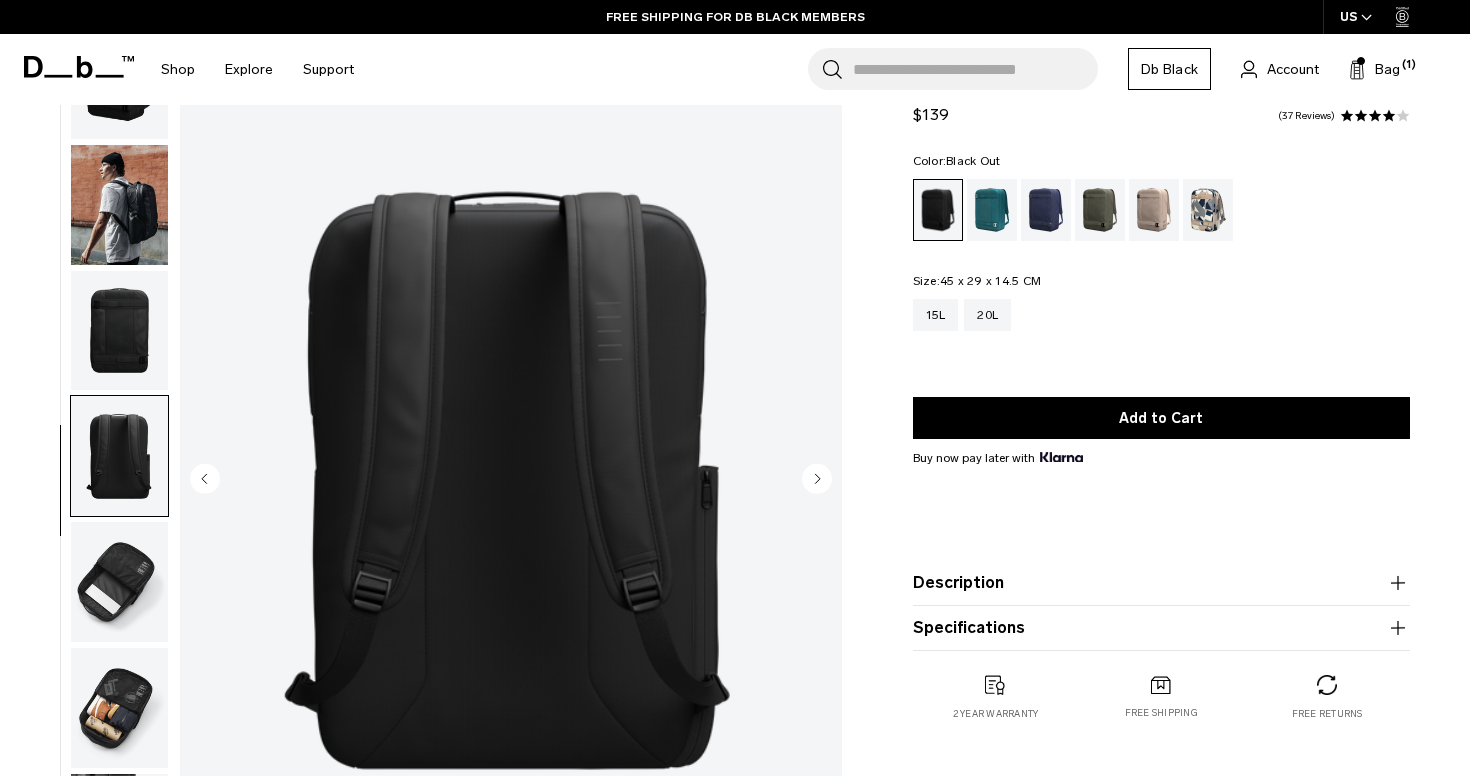 click at bounding box center (119, 582) 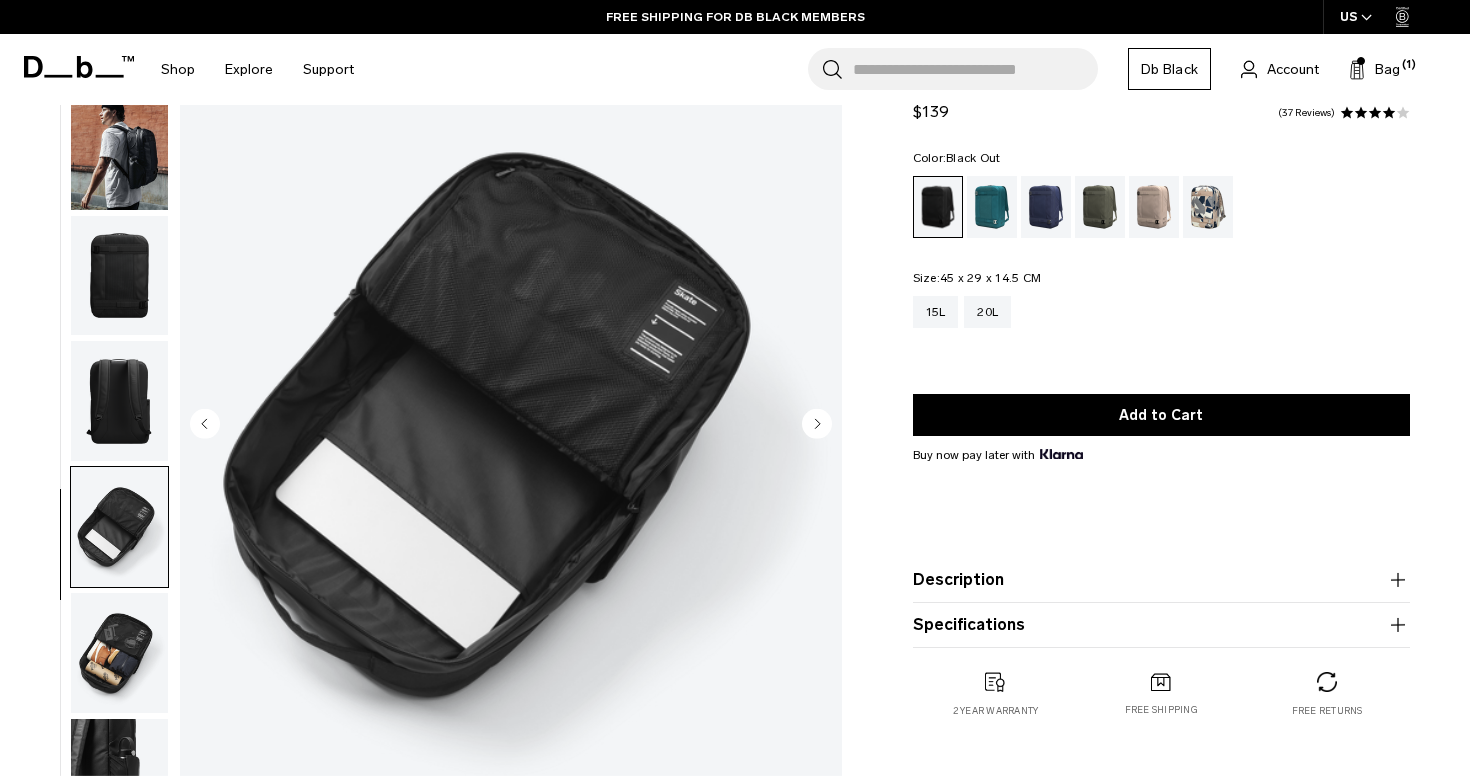scroll, scrollTop: 154, scrollLeft: 0, axis: vertical 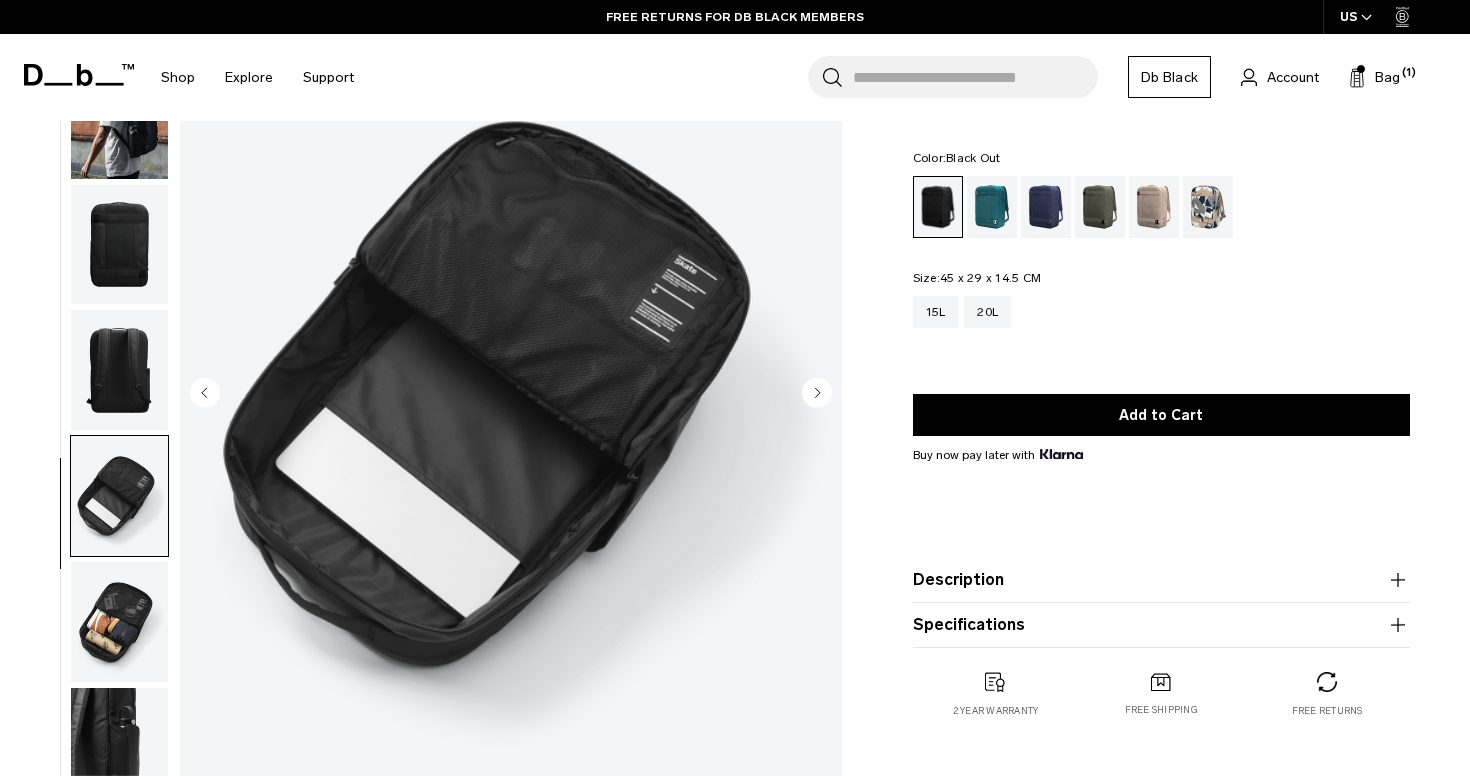 click at bounding box center (119, 622) 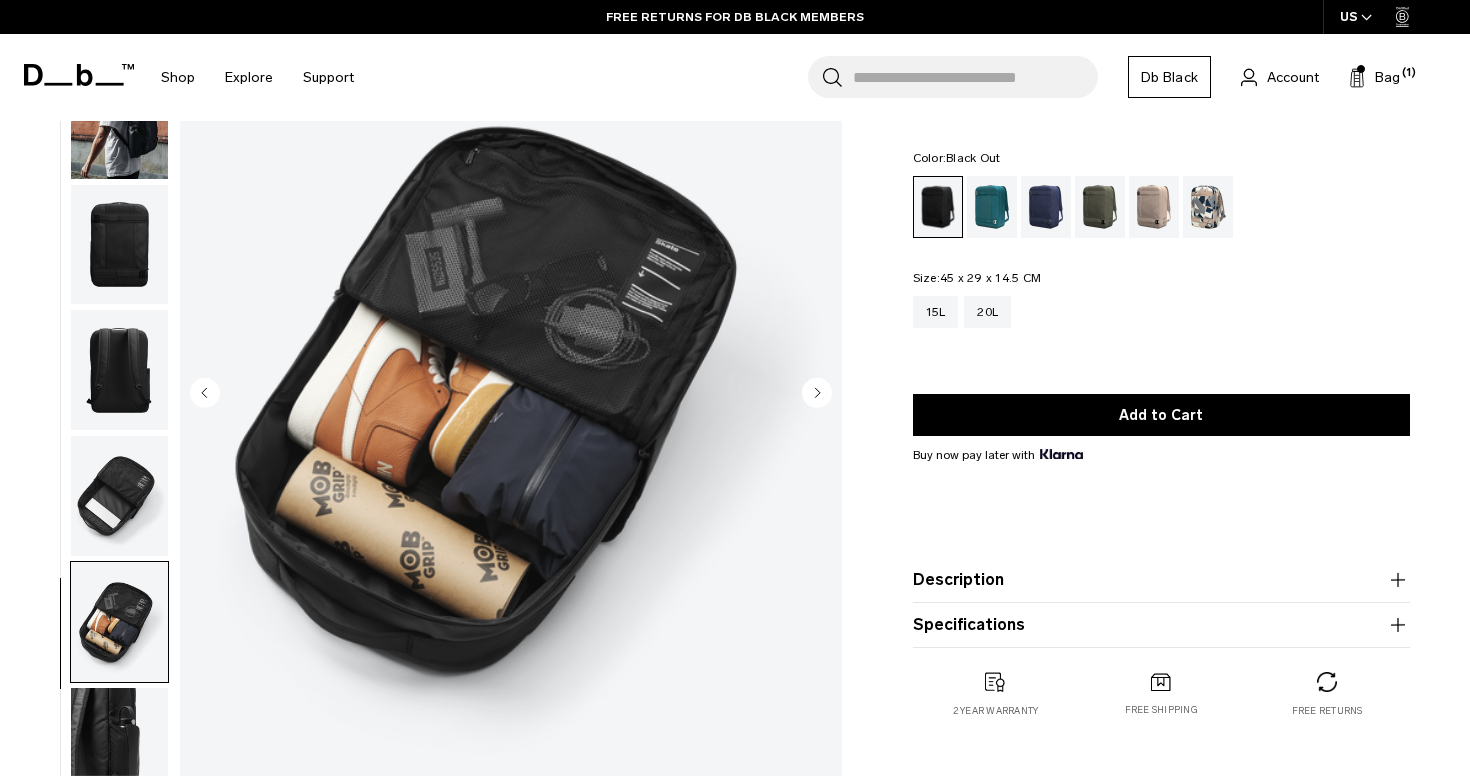 click at bounding box center (119, 748) 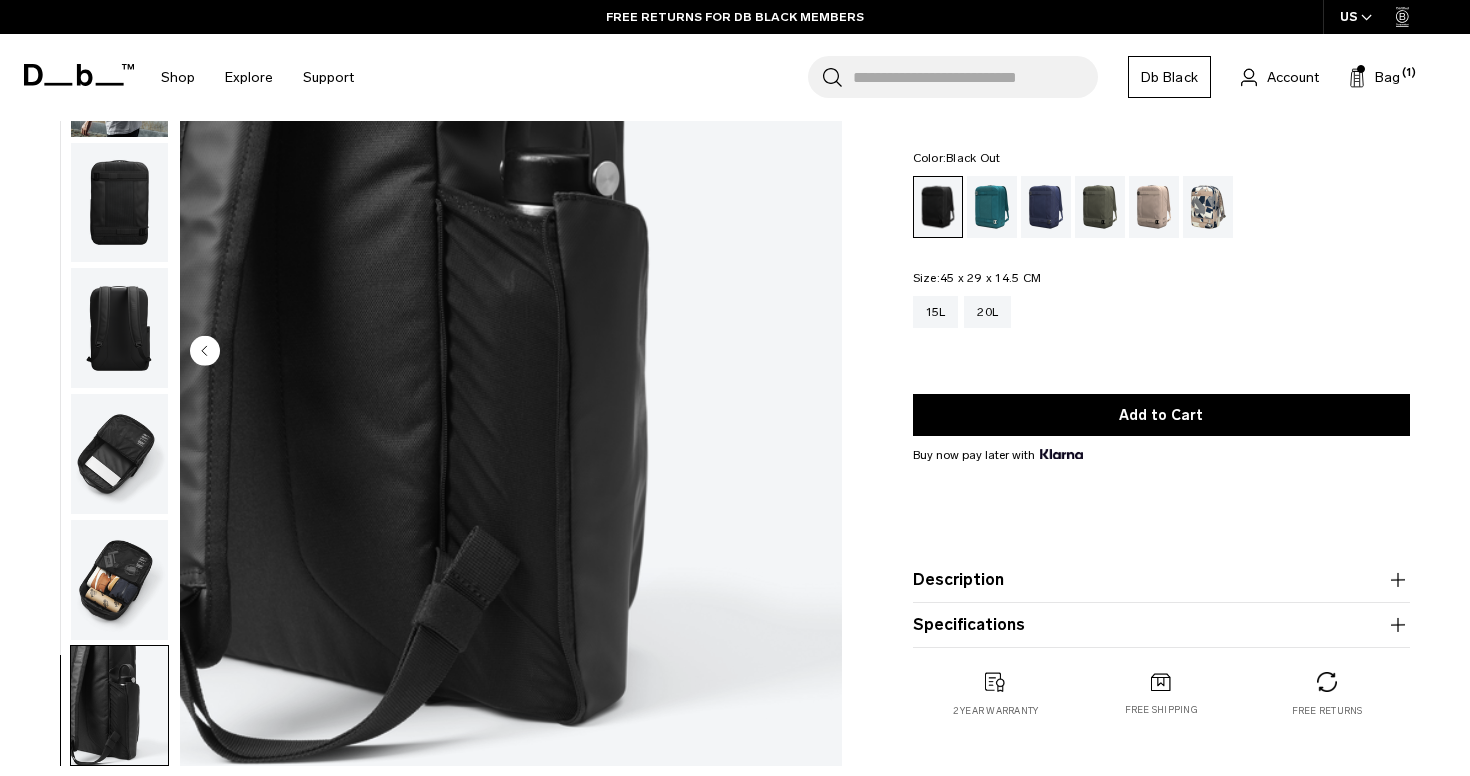scroll, scrollTop: 199, scrollLeft: 0, axis: vertical 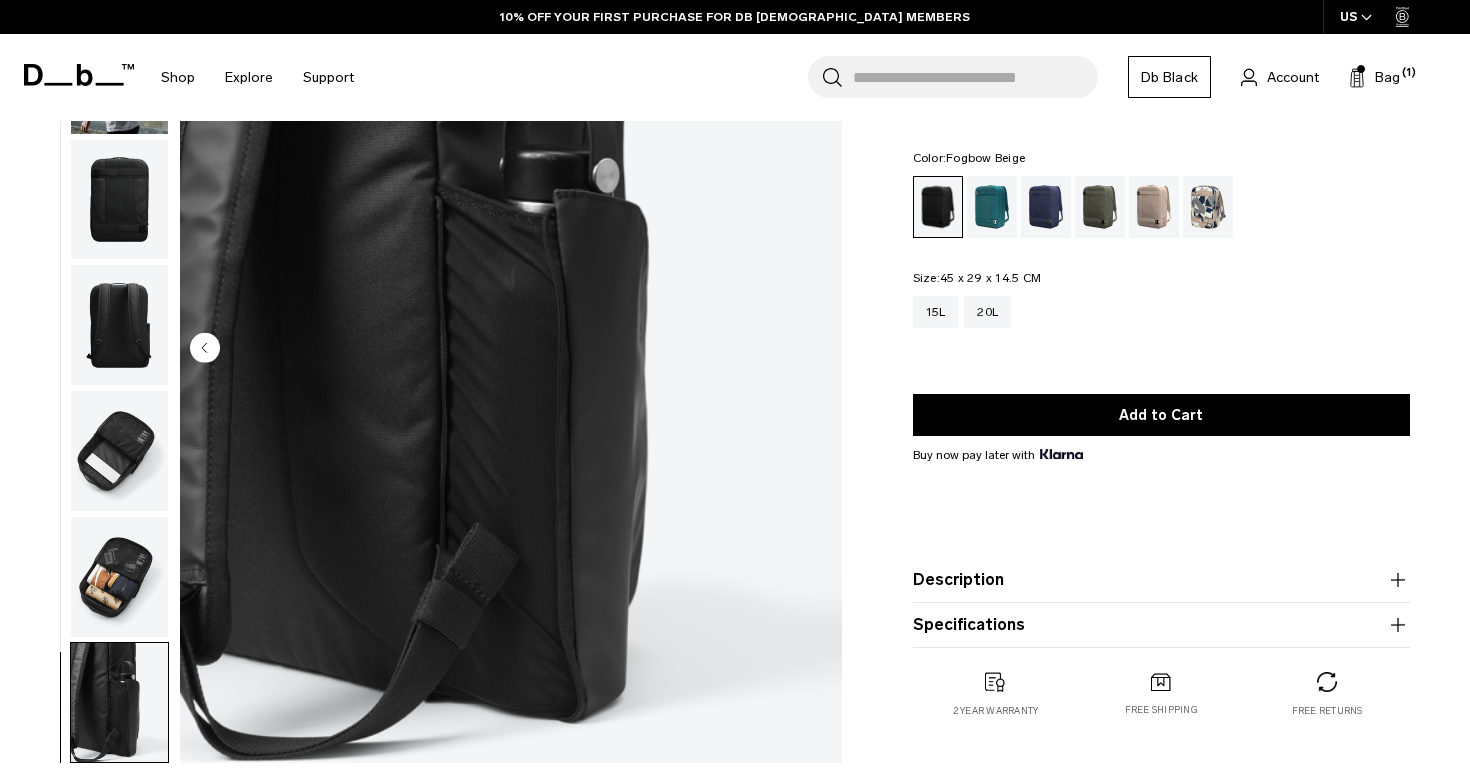 click at bounding box center (1154, 207) 